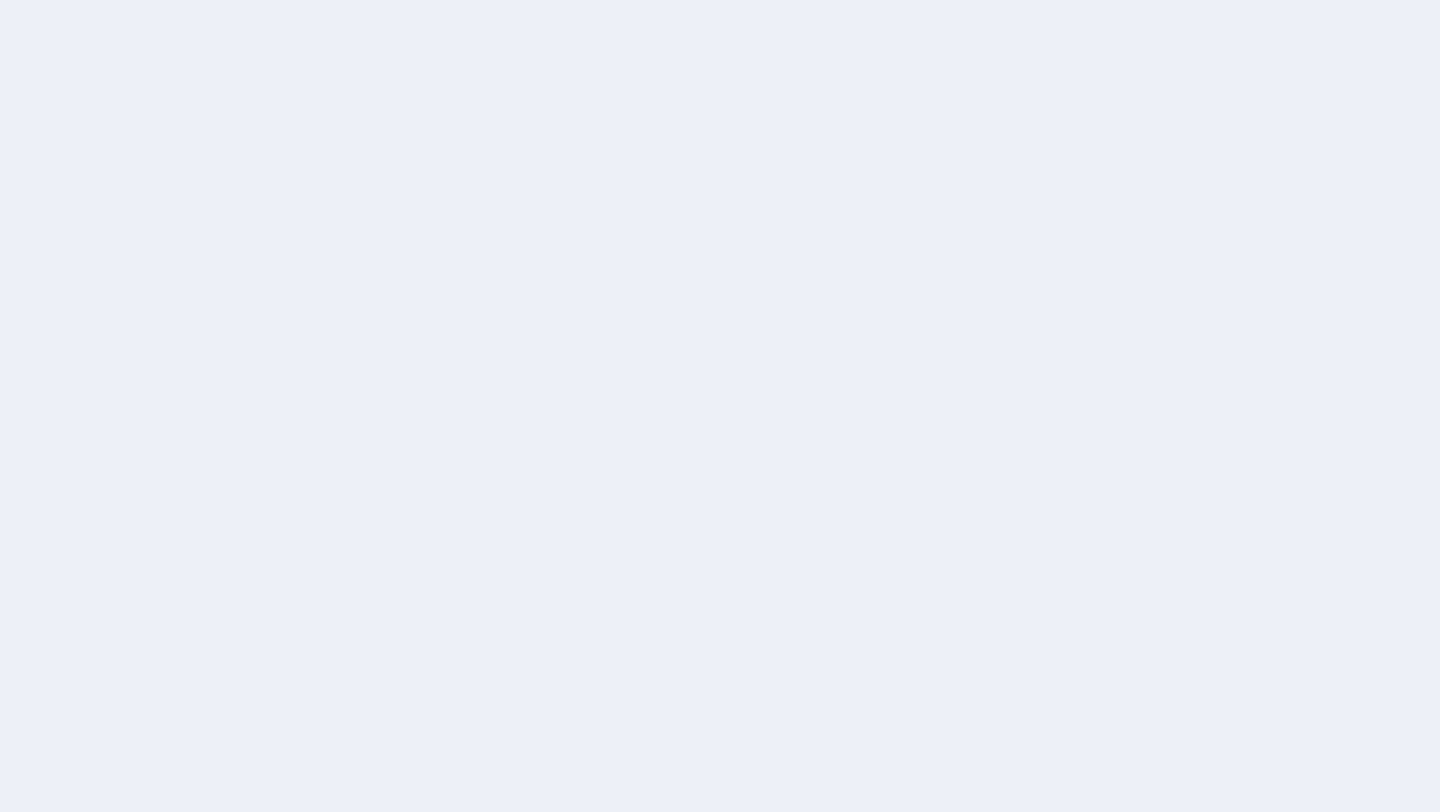 scroll, scrollTop: 0, scrollLeft: 0, axis: both 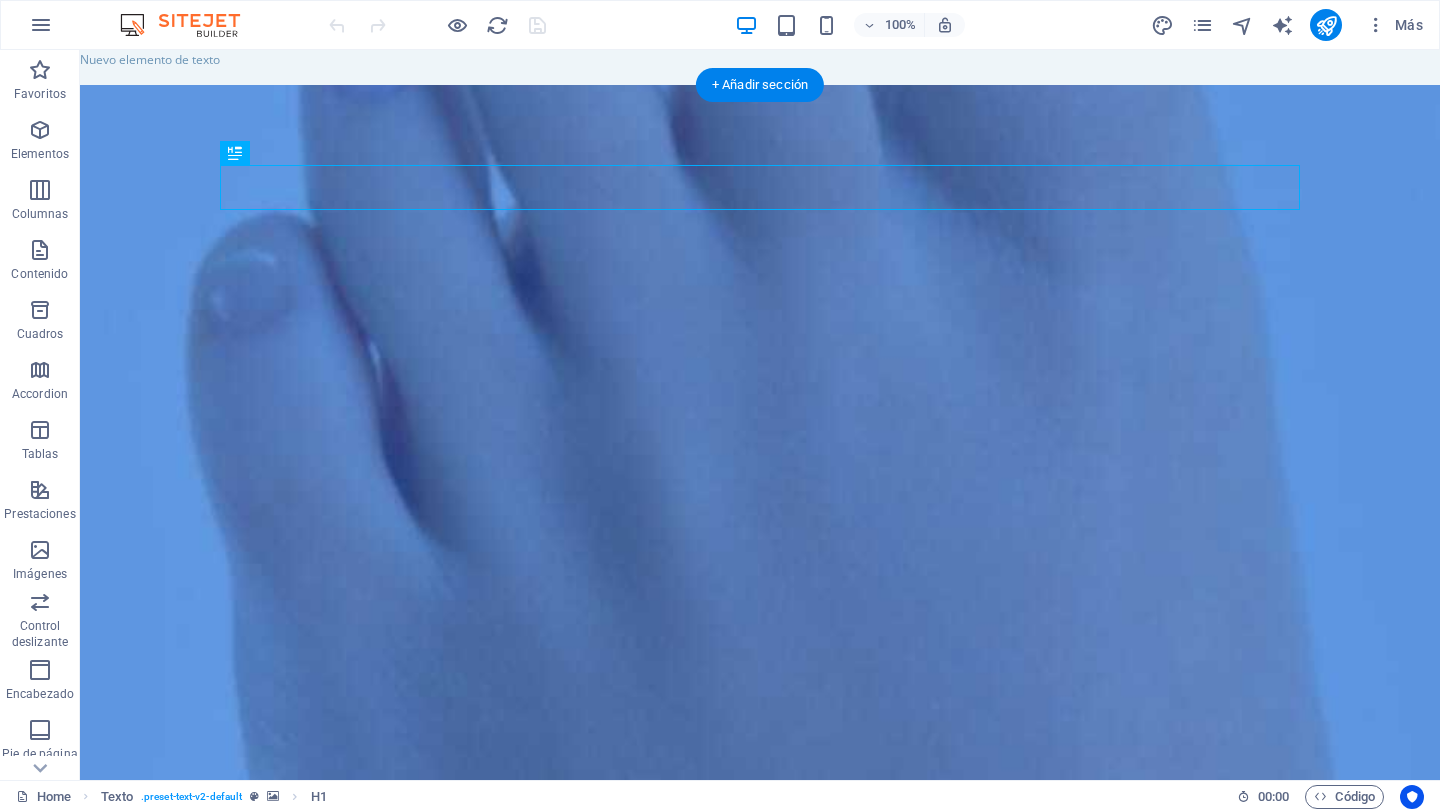 click at bounding box center [760, 744] 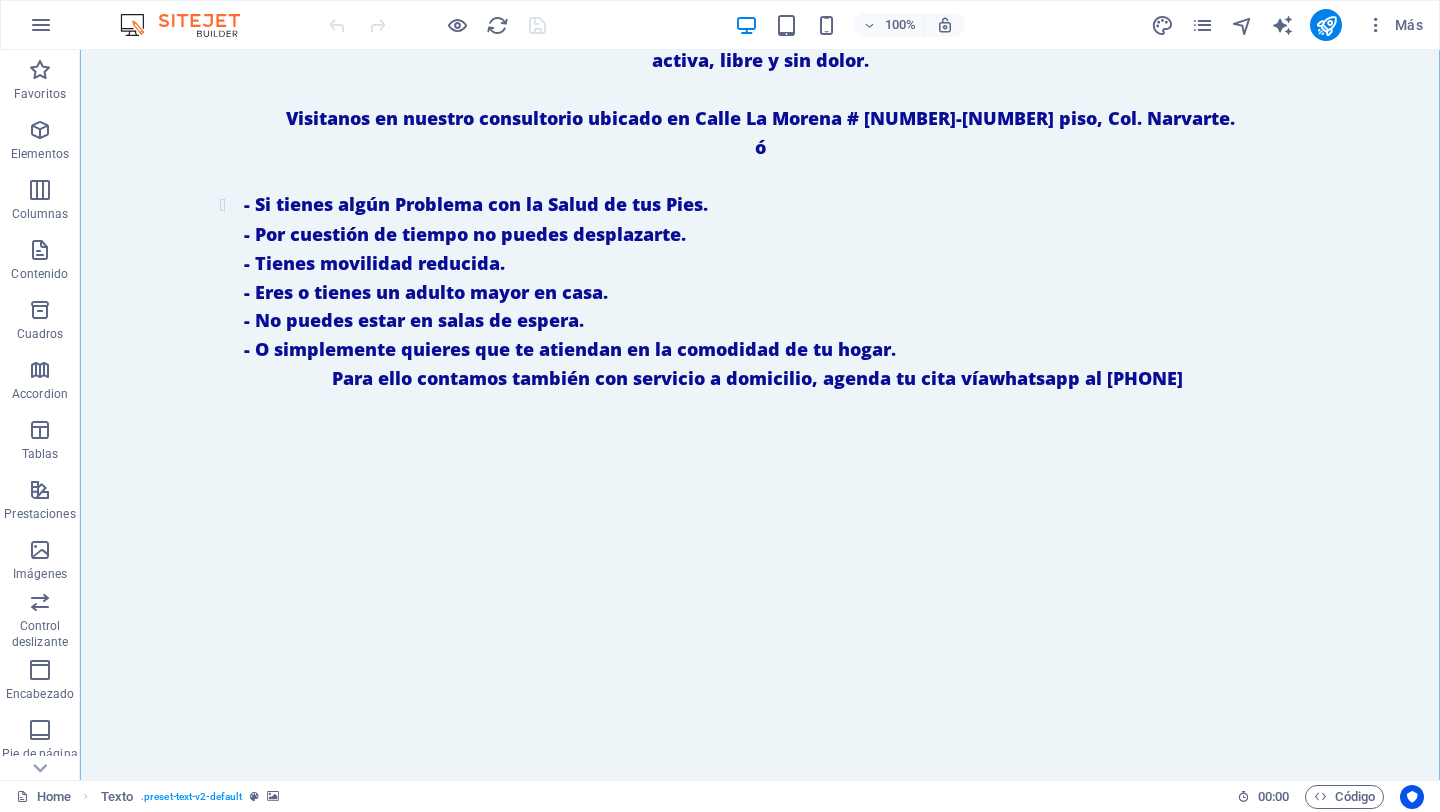 scroll, scrollTop: 1681, scrollLeft: 0, axis: vertical 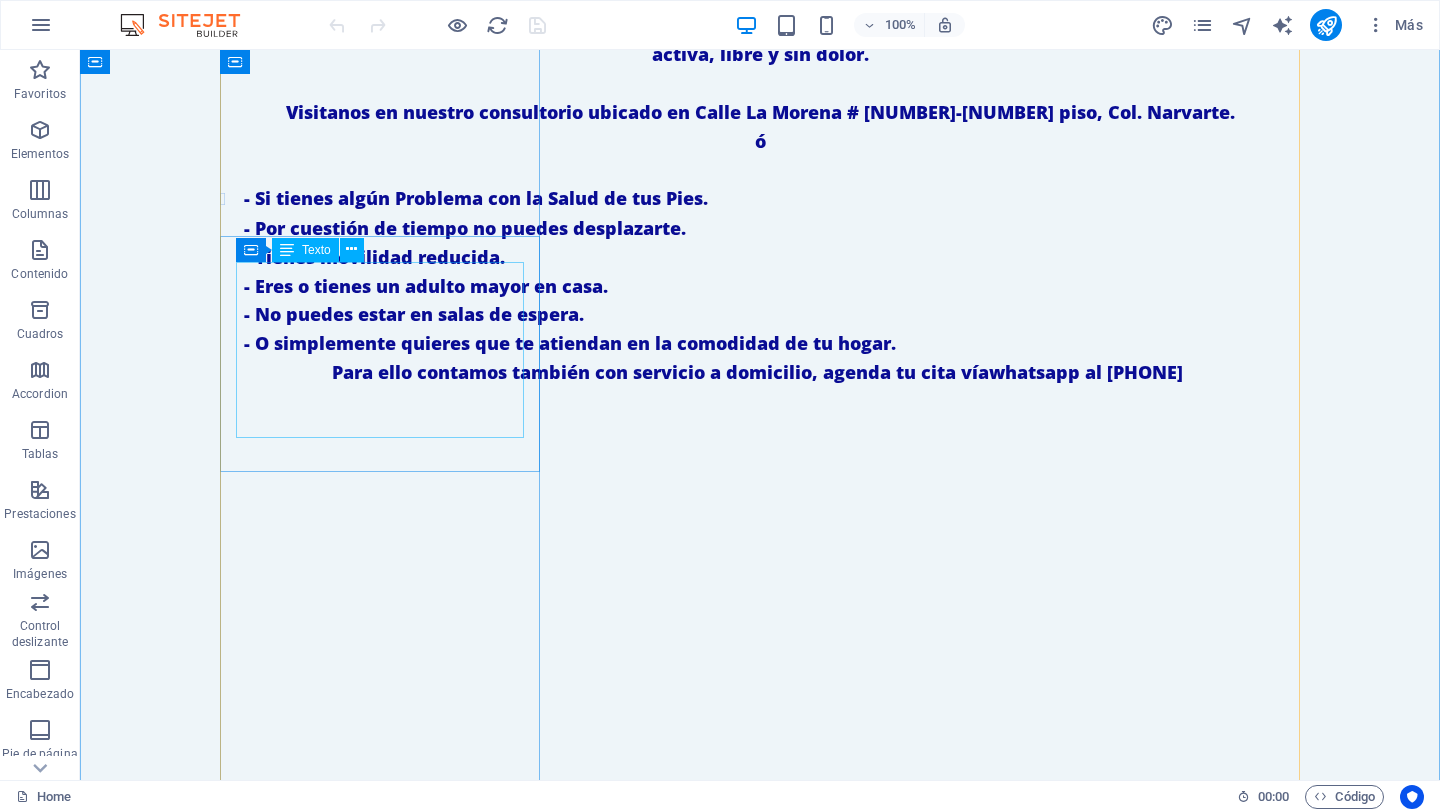 click on "SERVICIO PODOLÓGICO PREVENTIVO: Corte correcto de uñas. Limpieza de canales ungueales. Retiro de callosidades. Exfoliación con sales Masaje Pédico Diagnostico Podológico -" at bounding box center (380, 1669) 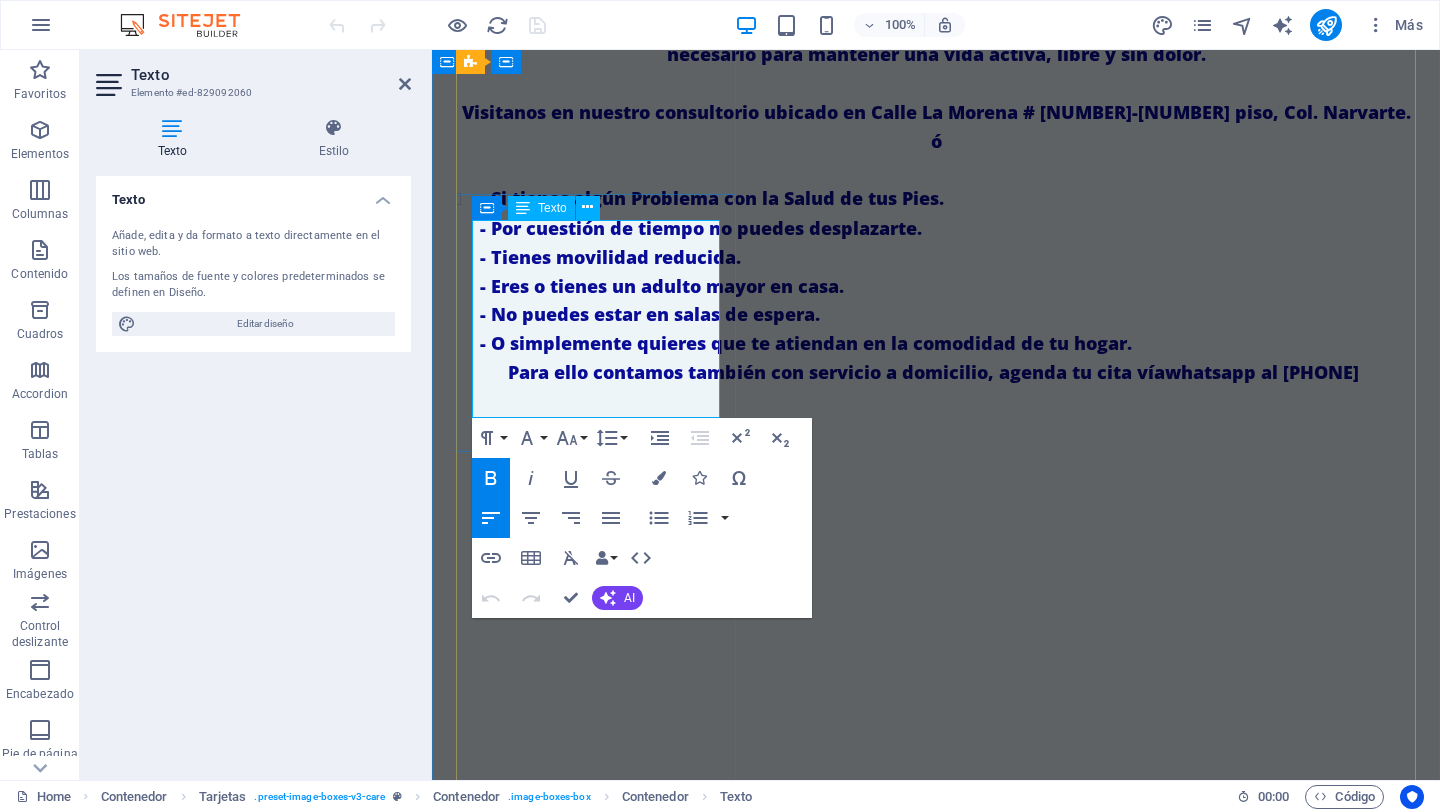 click on "Diagnostico Podológico" at bounding box center [573, 1706] 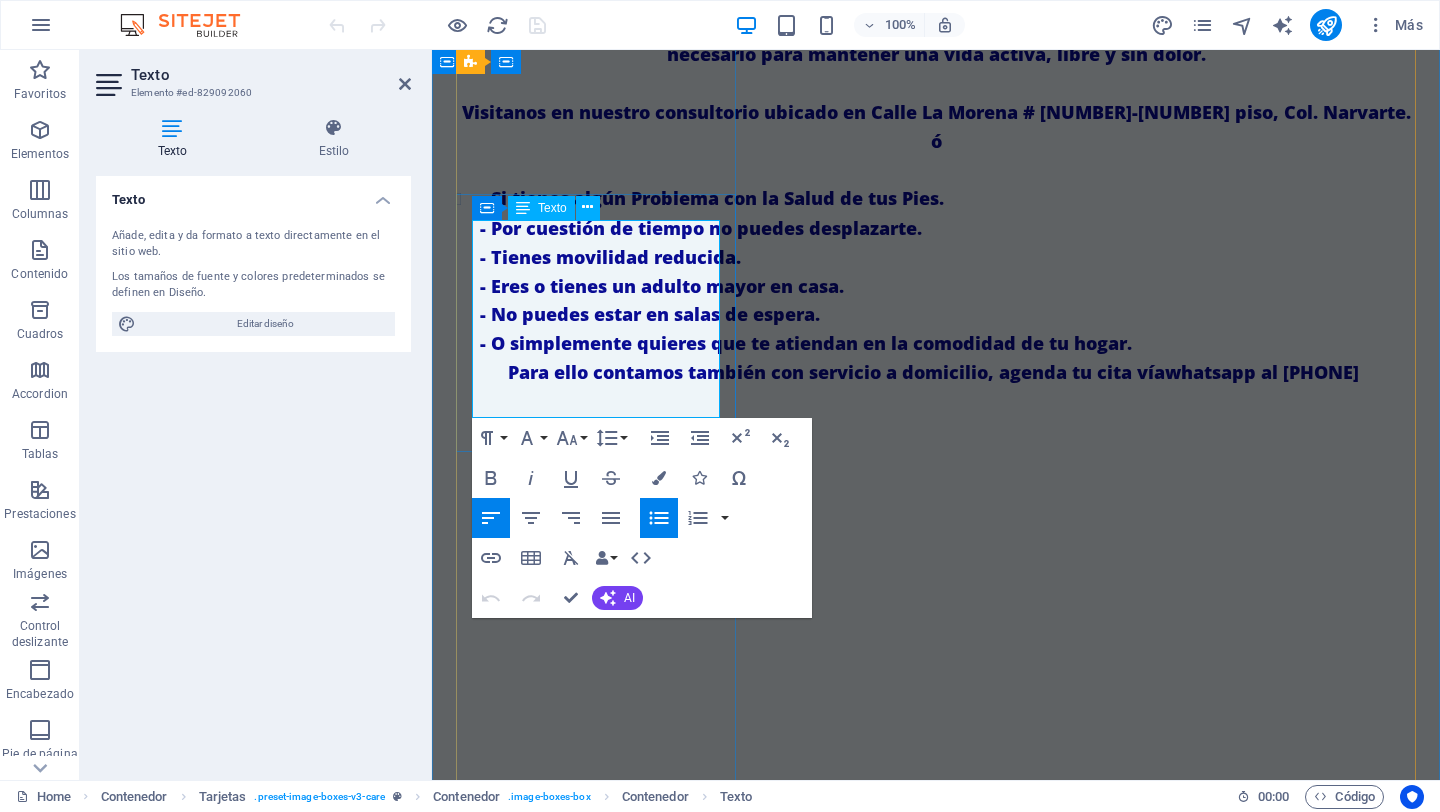 type 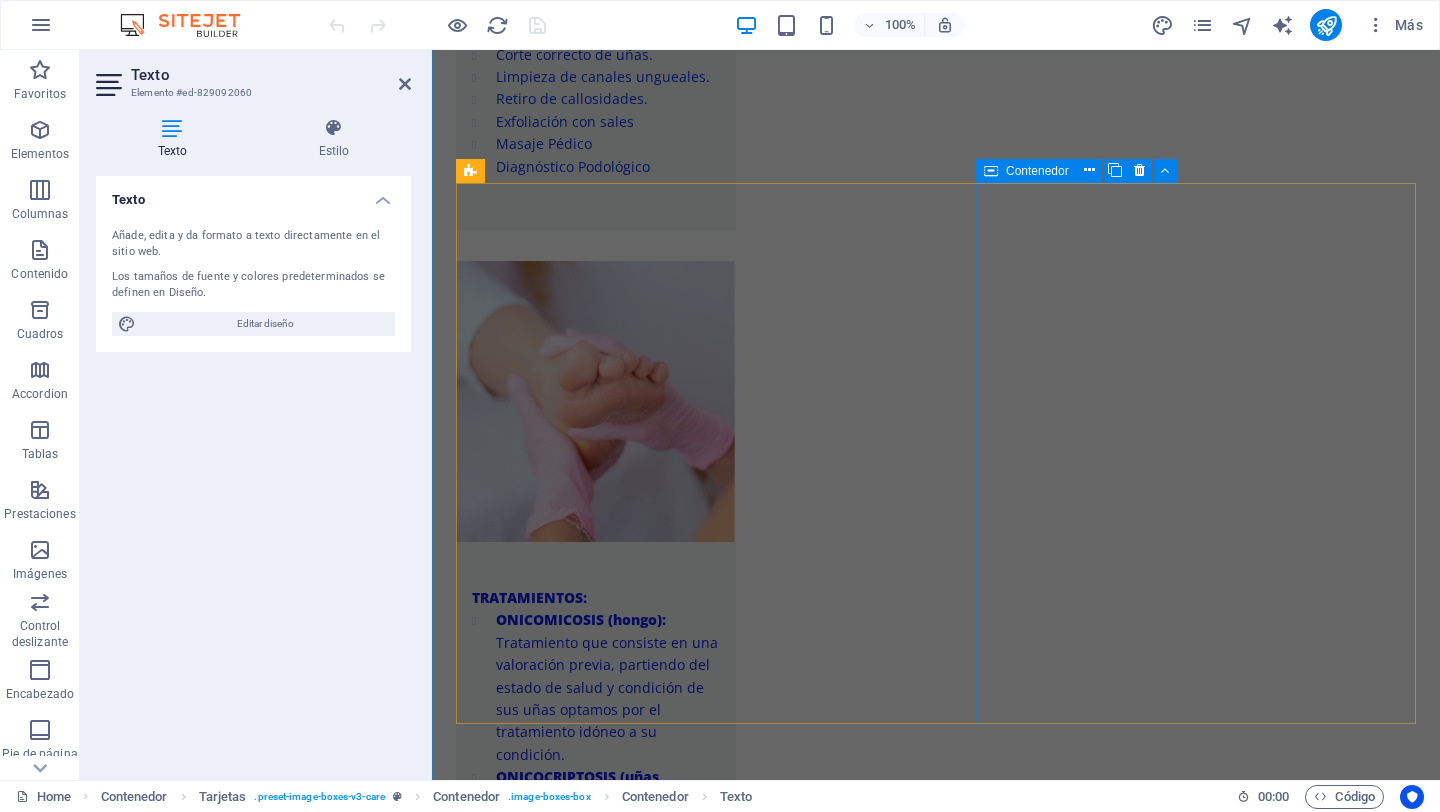 scroll, scrollTop: 3226, scrollLeft: 0, axis: vertical 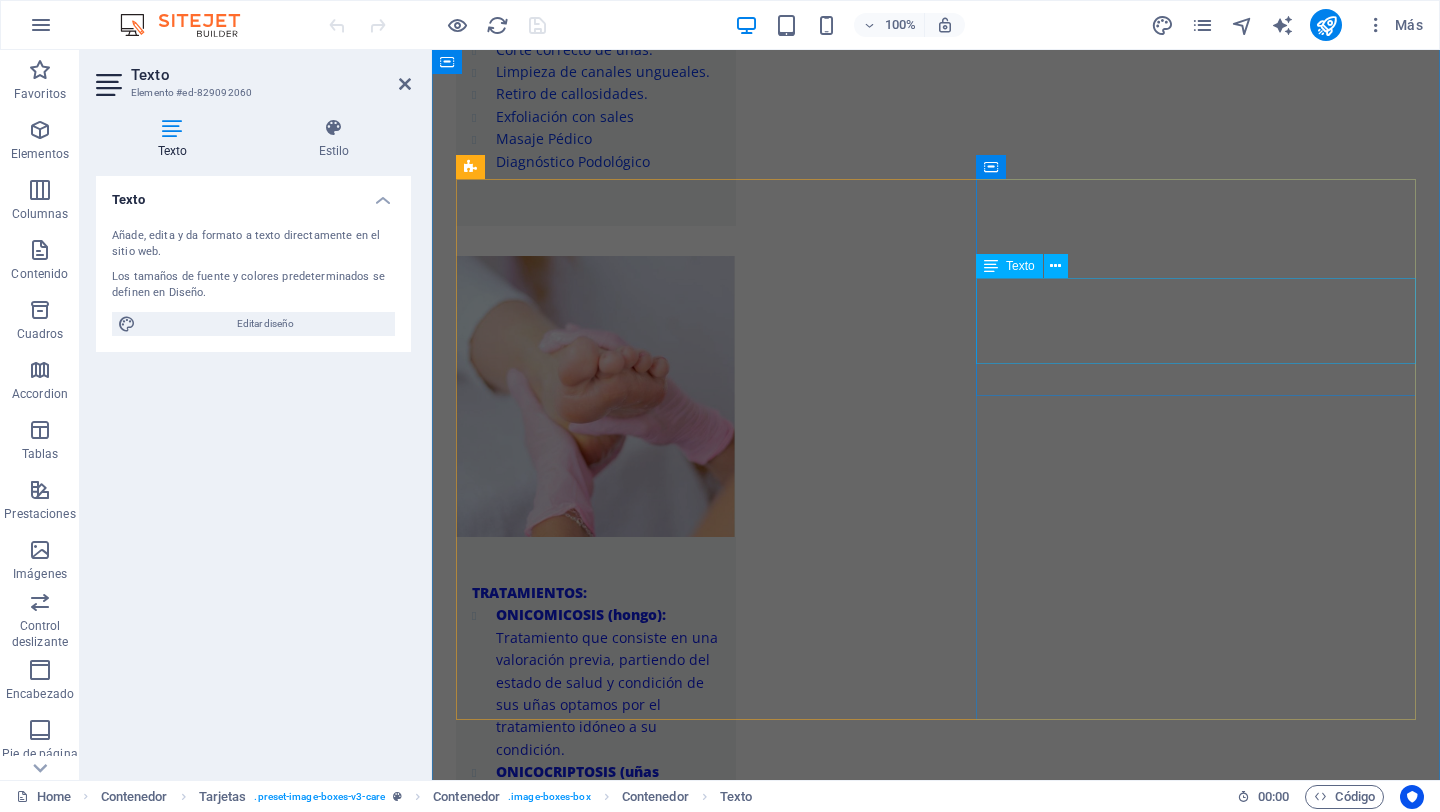 click on "Calle La Morena [NUMBER]-[NUMBER] piso, Col.Narvarte muy cerca de las estaciones del Metrobus y Metro Eugenia y a 2 cuadras de plaza ParqueDelta" at bounding box center [676, 4019] 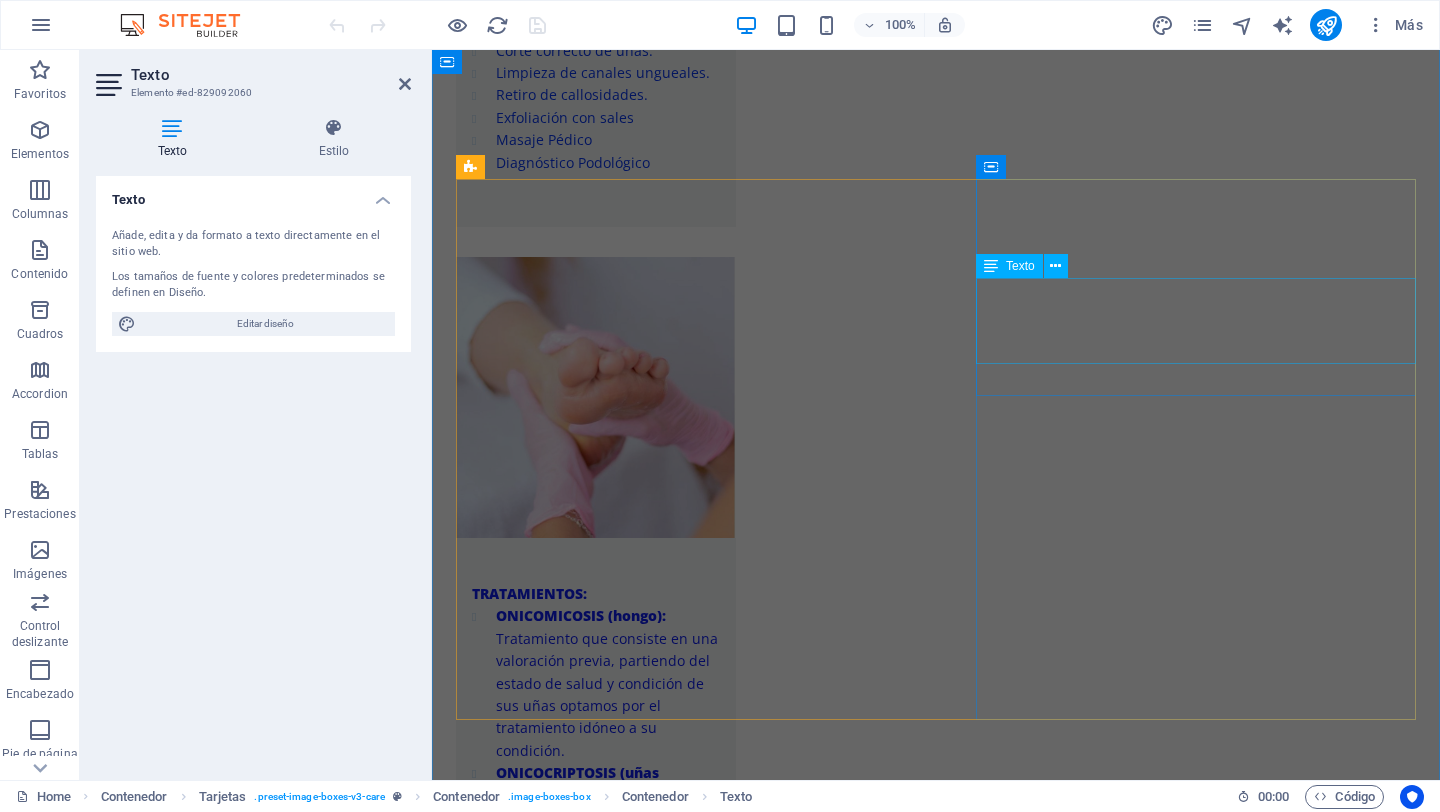 click on "Calle La Morena [NUMBER]-[NUMBER] piso, Col.Narvarte muy cerca de las estaciones del Metrobus y Metro Eugenia y a 2 cuadras de plaza ParqueDelta" at bounding box center (676, 4020) 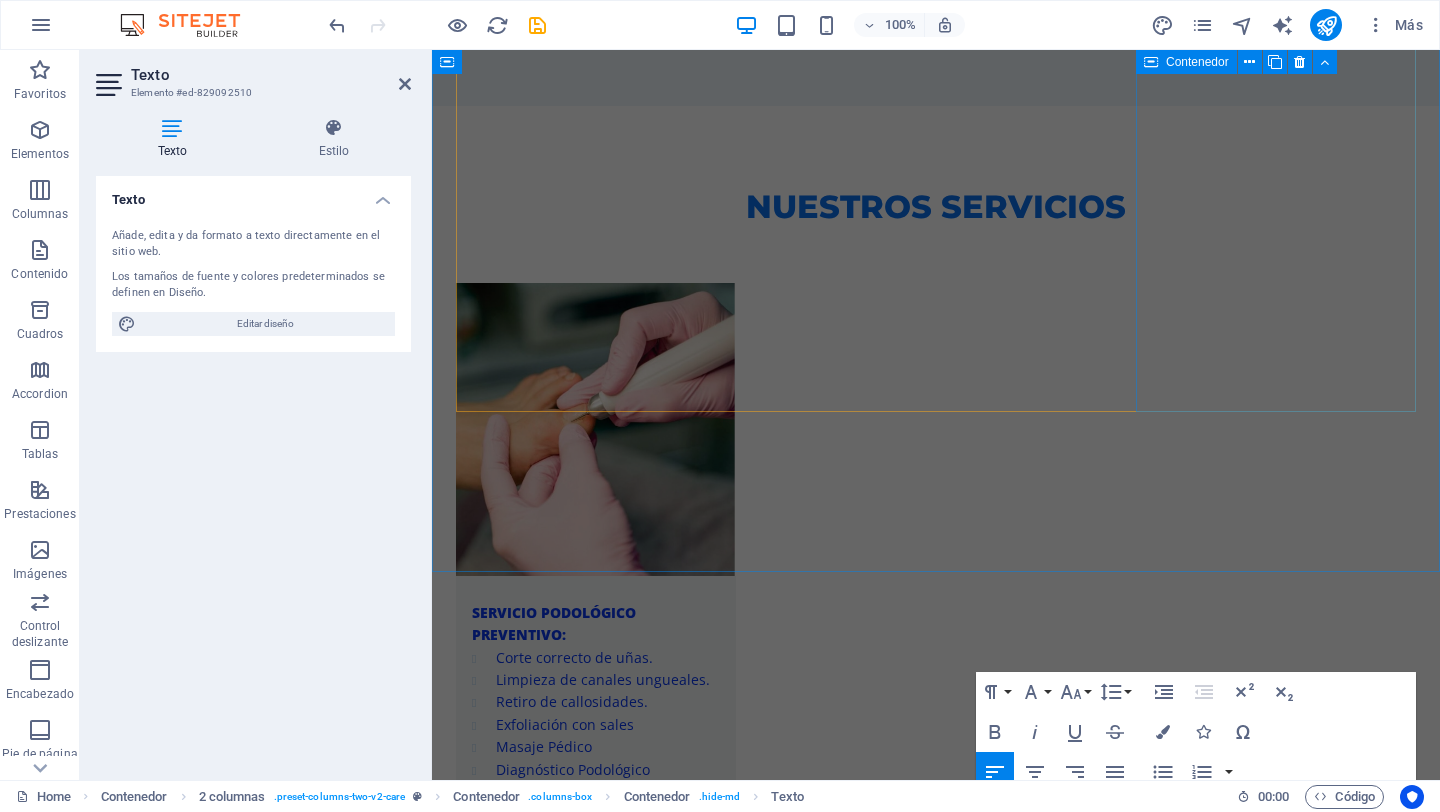 scroll, scrollTop: 3131, scrollLeft: 0, axis: vertical 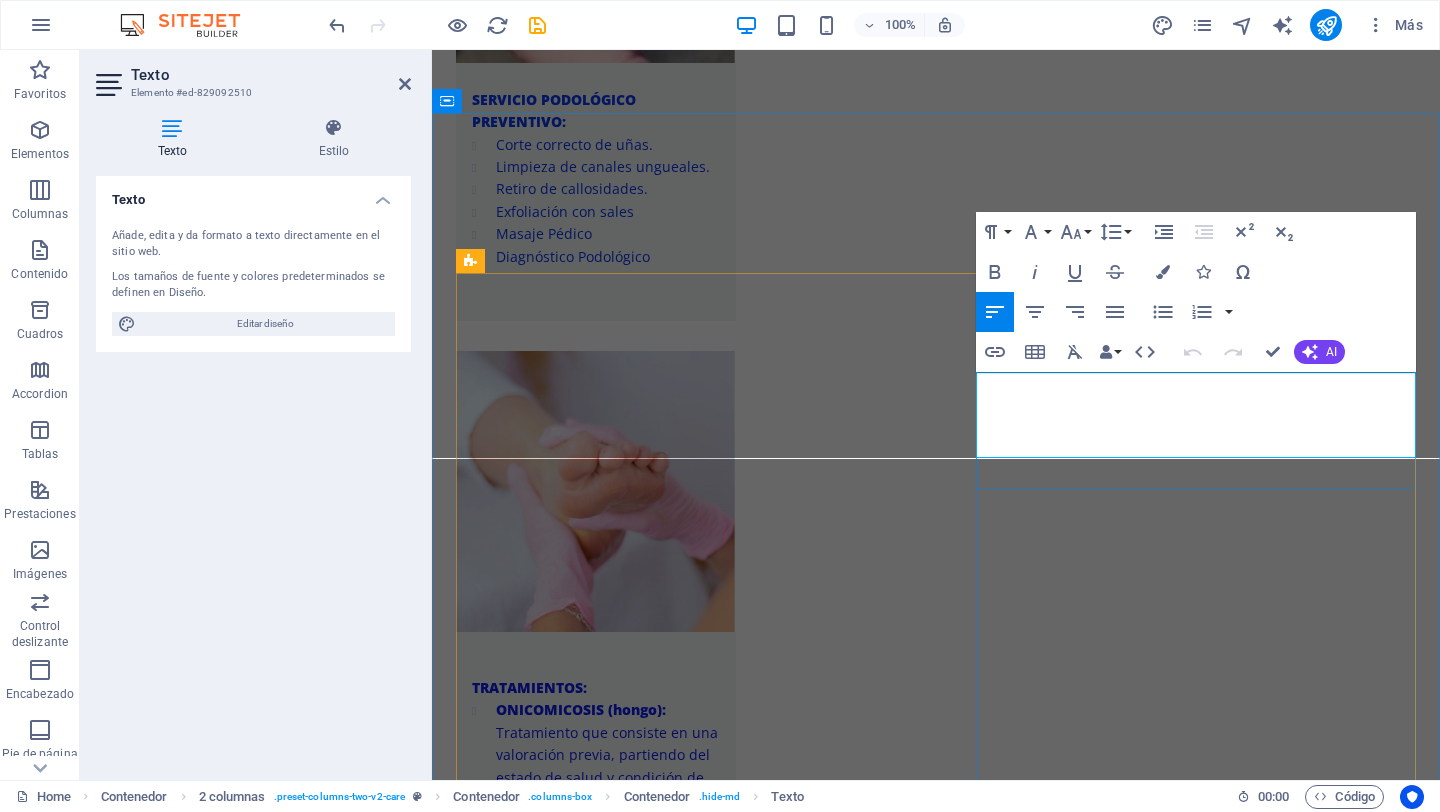click on "Calle La Morena [NUMBER]-[NUMBER] piso, Col.Narvarte muy cerca de las estaciones del Metrobus y Metro Eugenia y a 2 cuadras de plaza ParqueDelta" at bounding box center (676, 4114) 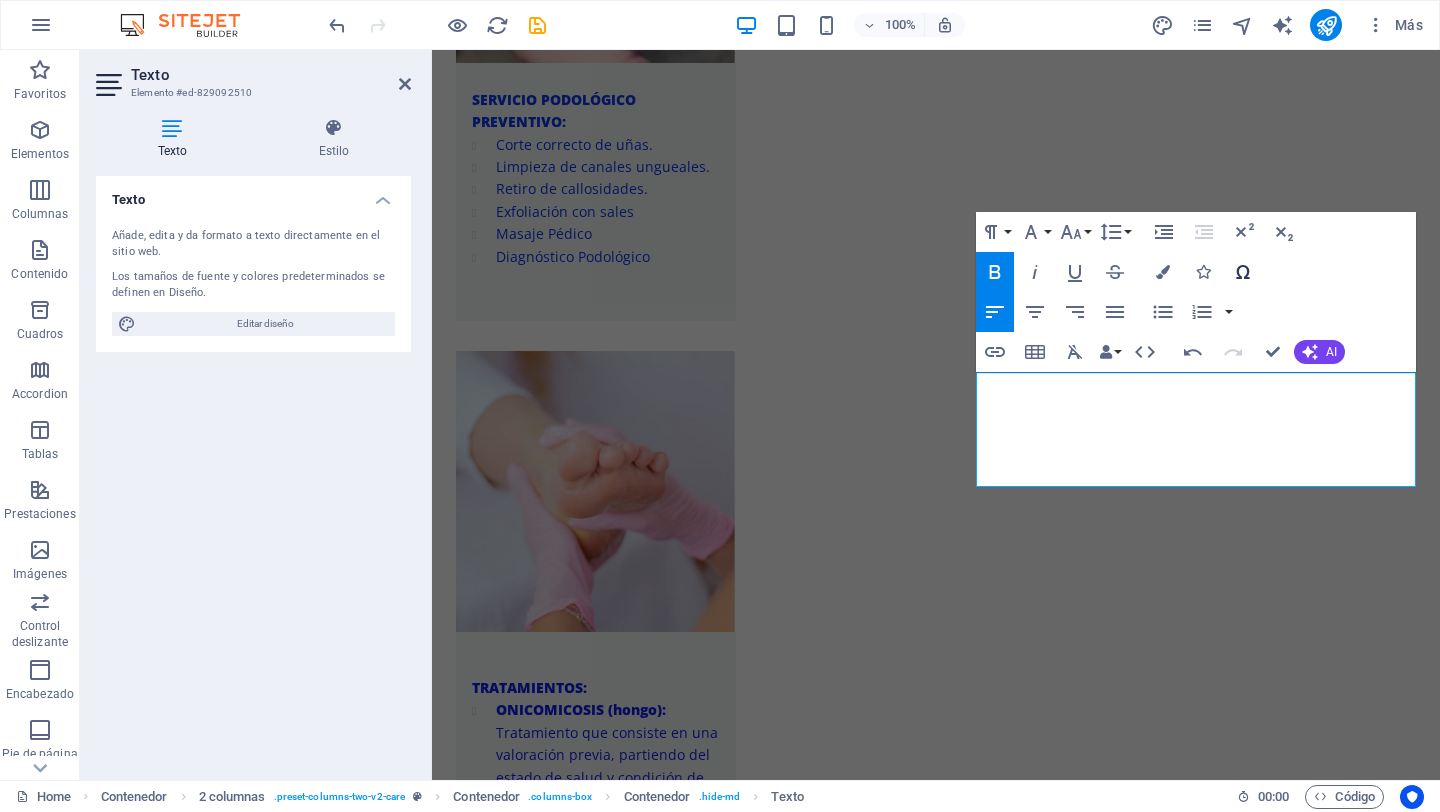 click 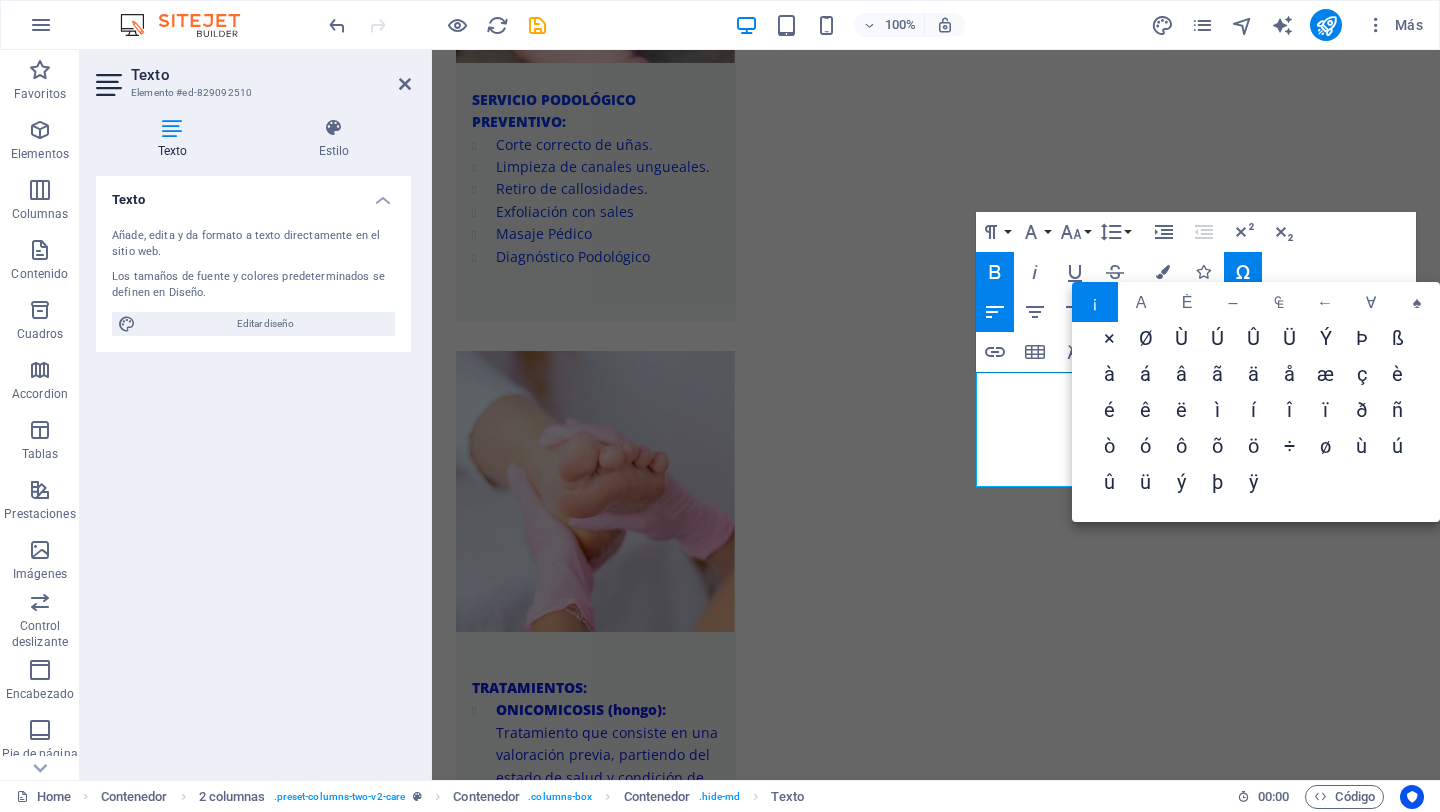 scroll, scrollTop: 0, scrollLeft: 0, axis: both 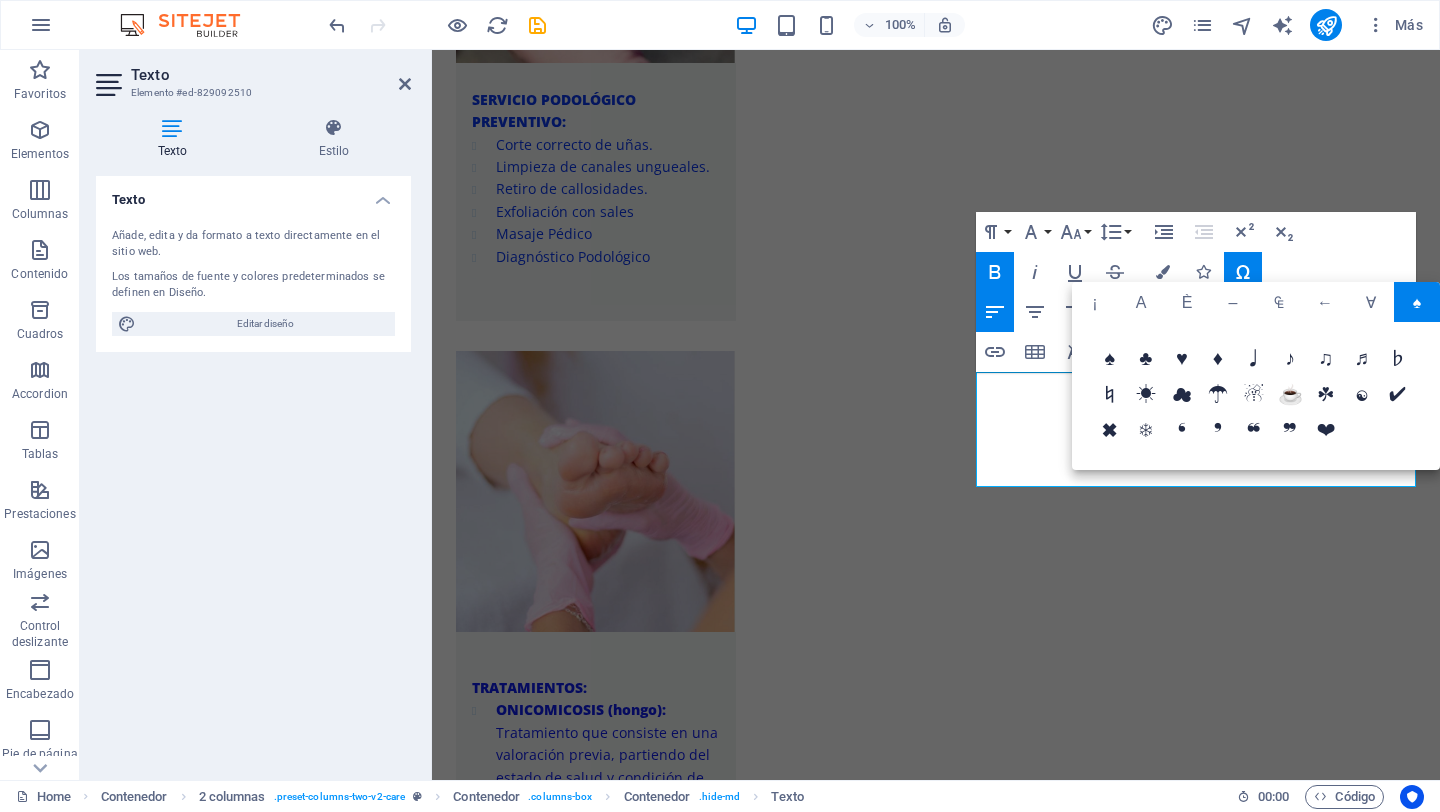click on "Paragraph Format Normal Heading 1 Heading 2 Heading 3 Heading 4 Heading 5 Heading 6 Code Font Family Arial Georgia Impact Tahoma Times New Roman Verdana Montserrat Open Sans Font Size 8 9 10 11 12 14 18 24 30 36 48 60 72 96 Line Height Default Single 1.15 1.5 Double Increase Indent Decrease Indent Superscript Subscript Bold Italic Underline Strikethrough Colors Icons Special Characters Align Left Align Center Align Right Align Justify Unordered List   Default Circle Disc Square    Ordered List   Default Lower Alpha Lower Greek Lower Roman Upper Alpha Upper Roman    Insert Link Insert Table Clear Formatting Data Bindings Empresa Nombre Apellidos Calle Código postal Ciudad Email Teléfono Móvil Fax Campo personalizado 1 Campo personalizado 2 Campo personalizado 3 Campo personalizado 4 Campo personalizado 5 Campo personalizado 6 HTML Undo Redo Confirm (⌘+⏎) AI Mejorar Hacer más corto Hacer más largo Corregir ortografía y gramática Traducir a Inglés Generar texto
¡ Α Ѐ – ₠" at bounding box center (1196, 292) 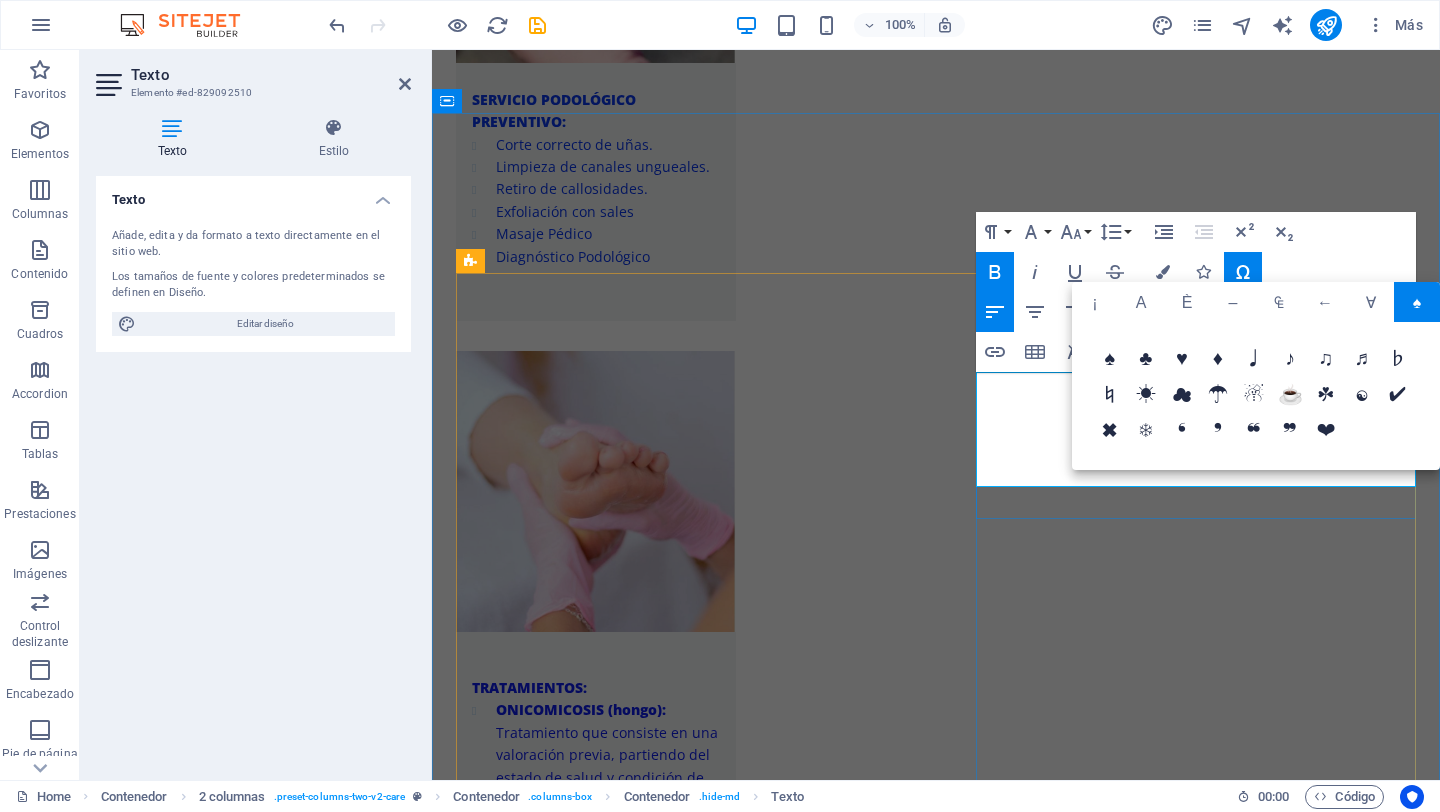 click on "​" at bounding box center (676, 4171) 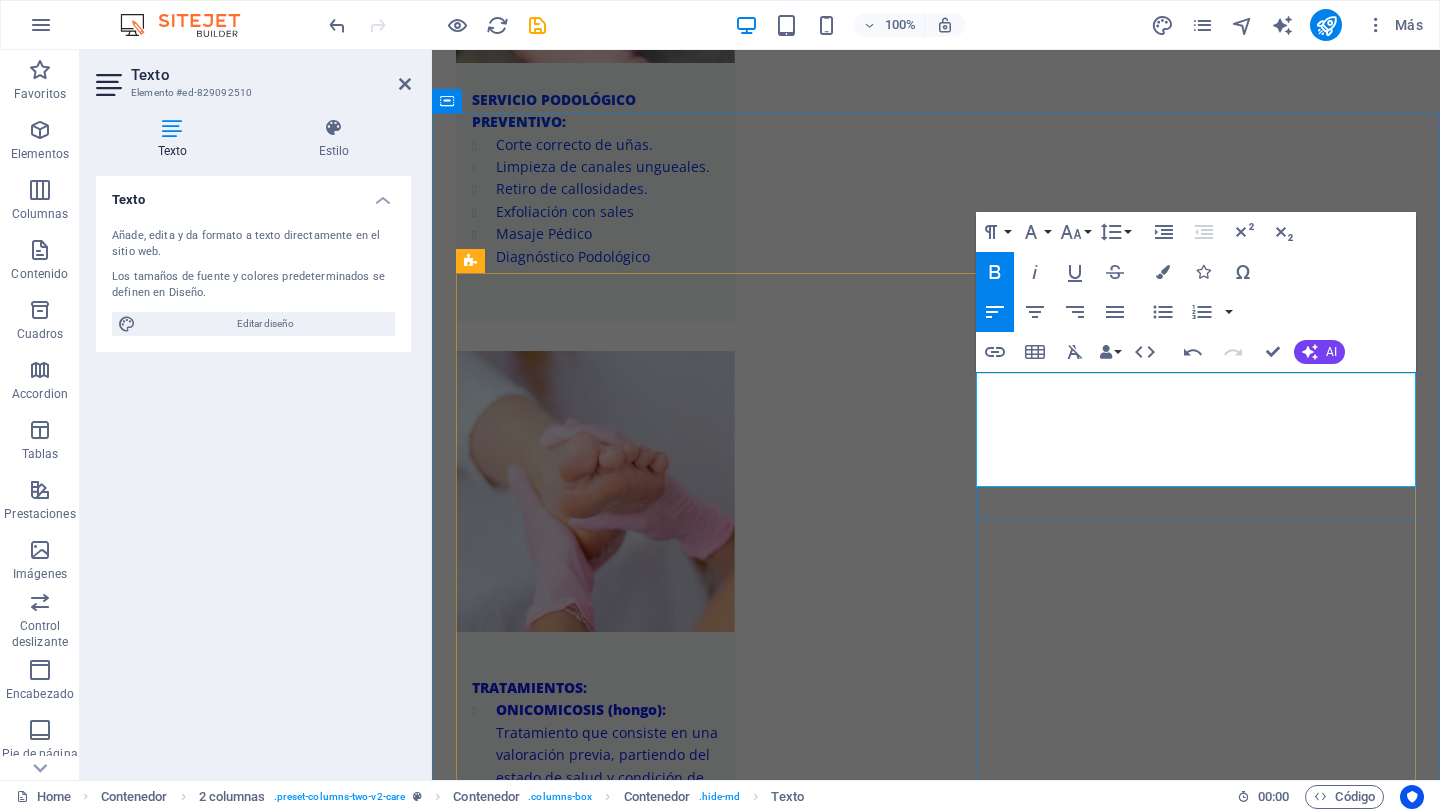 click on "Calle La Morena [NUMBER]-[NUMBER] piso, Col.Narvarte muy cerca de las estaciones del Metrobus y Metro Eugenia y a 2 cuadras de plaza ParqueDelta" at bounding box center [676, 4114] 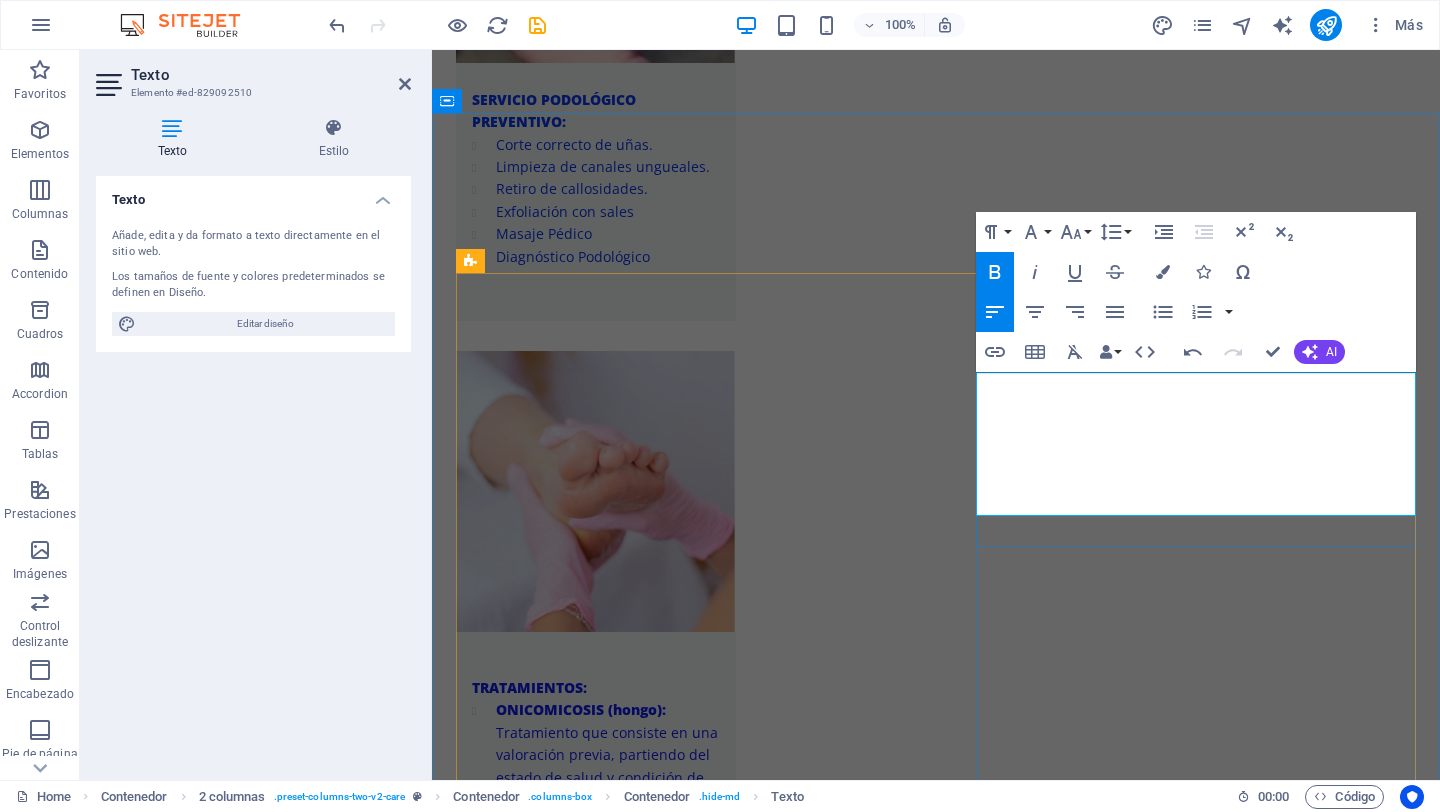 type 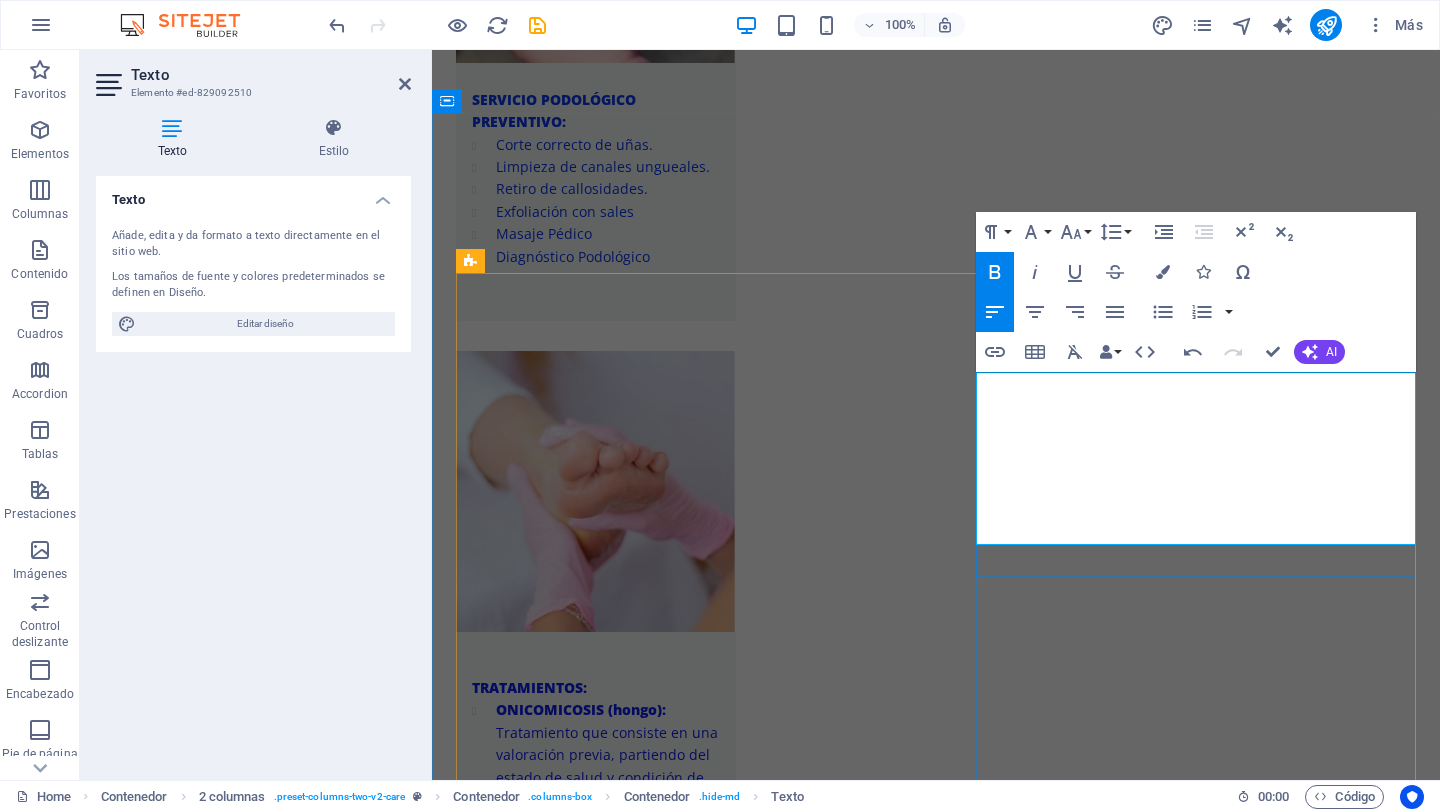 click on "Whatsapp" at bounding box center (676, 4200) 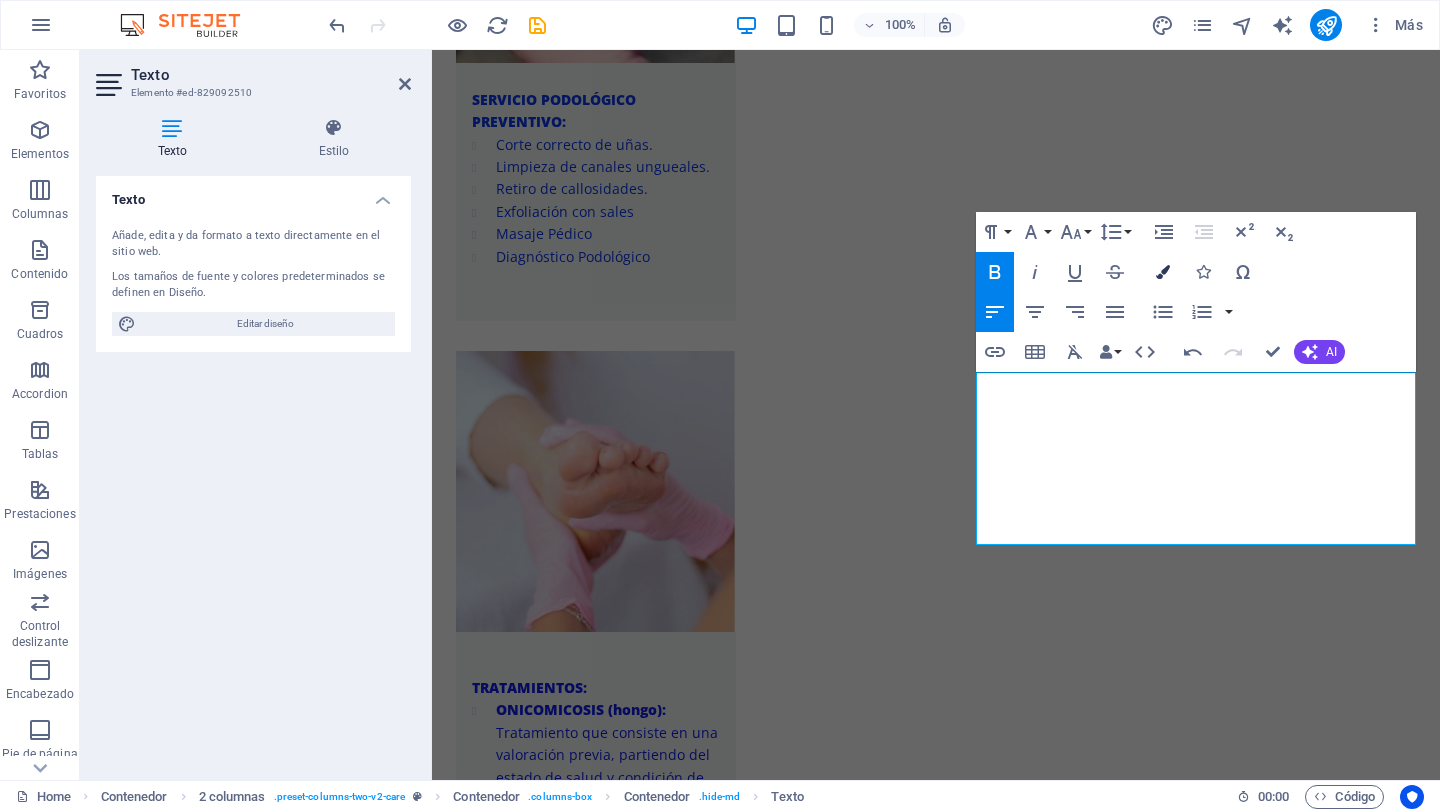 click at bounding box center [1163, 272] 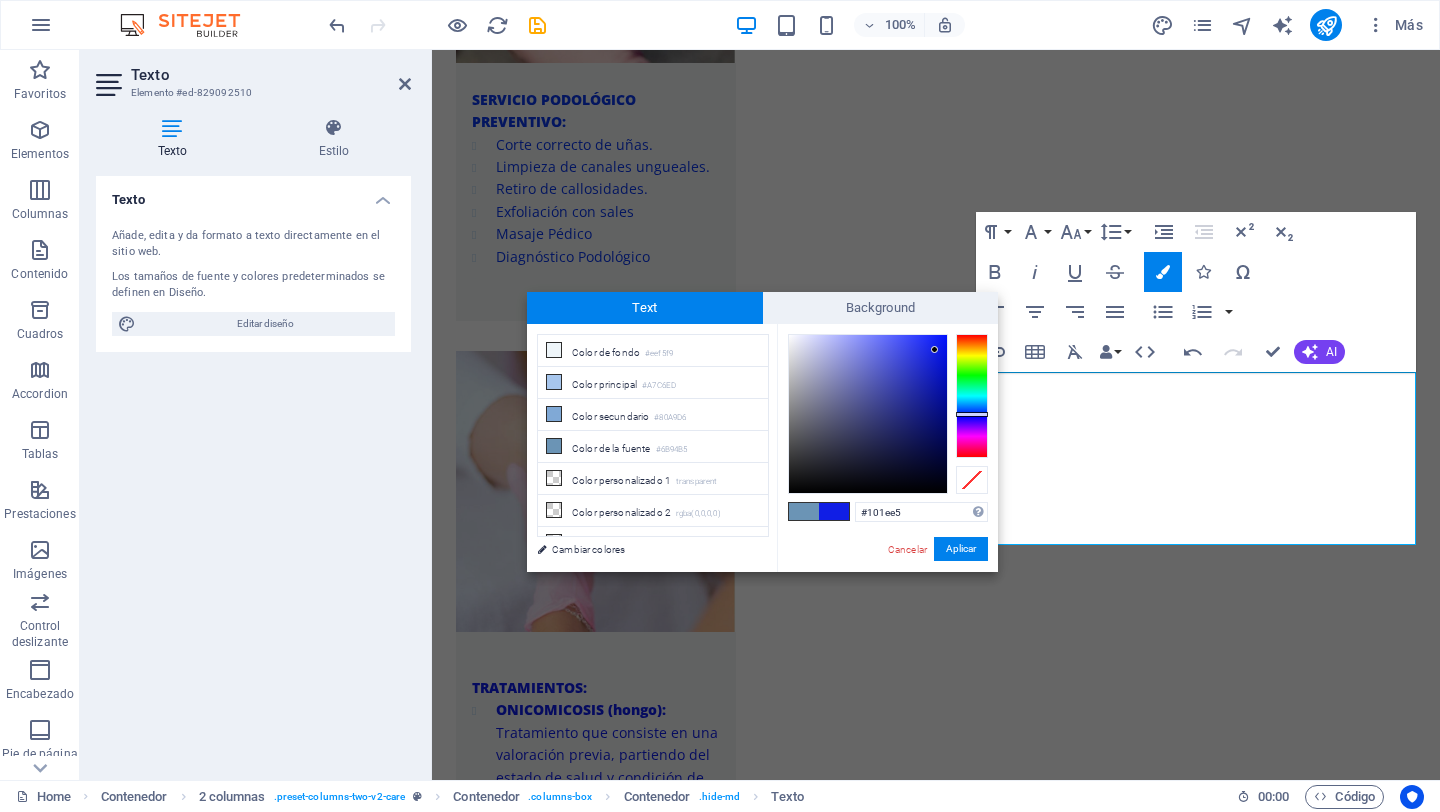 click at bounding box center [868, 414] 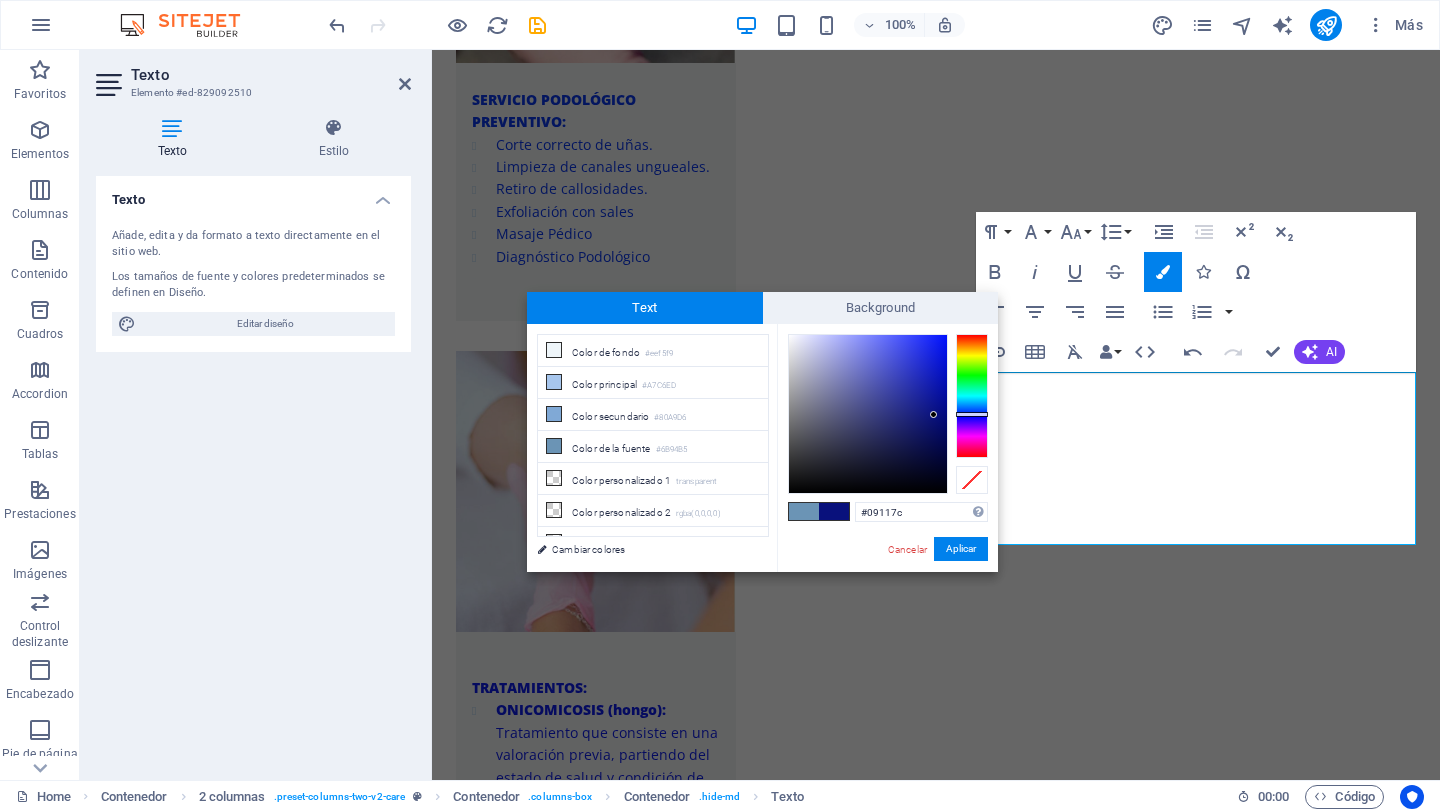 click at bounding box center (868, 414) 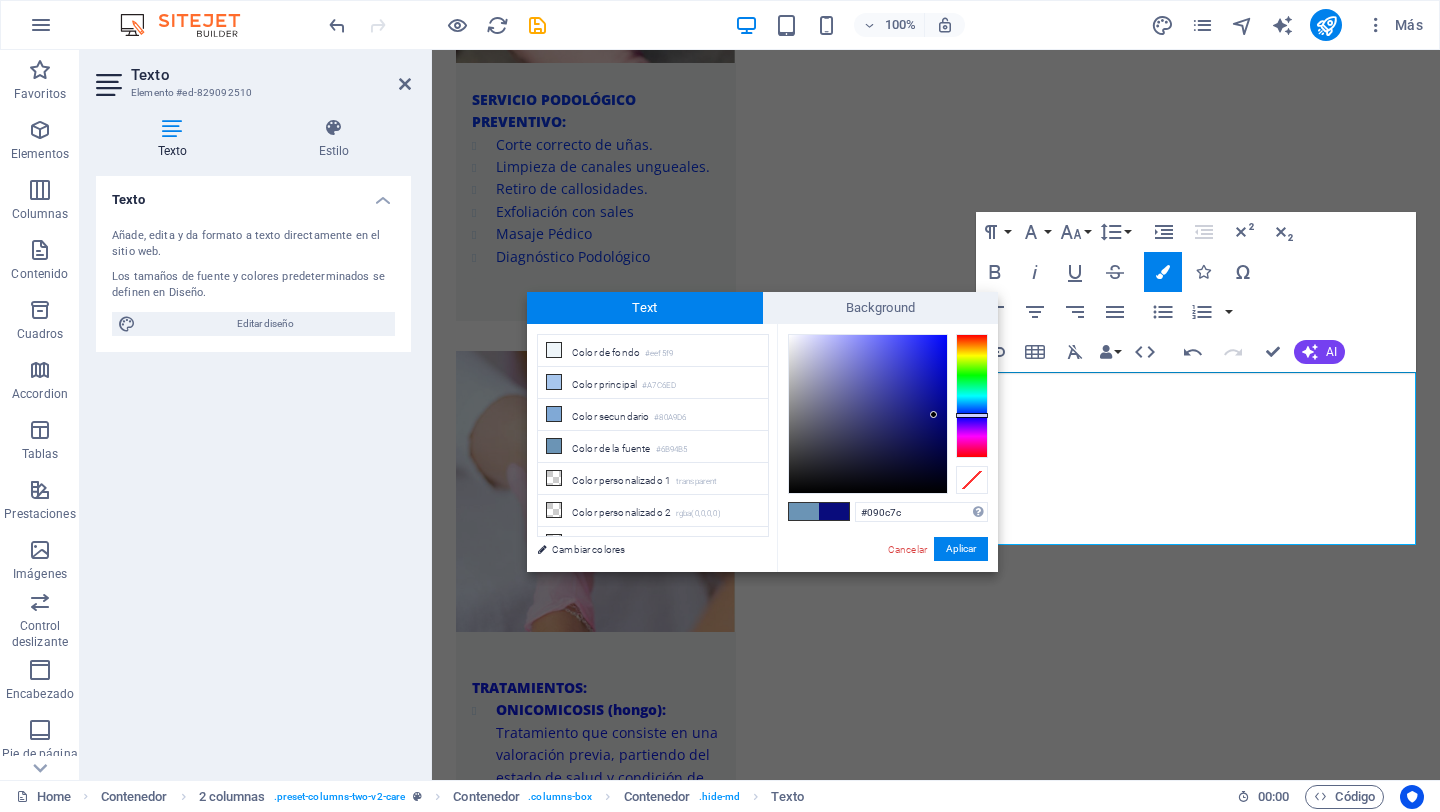 click at bounding box center [972, 415] 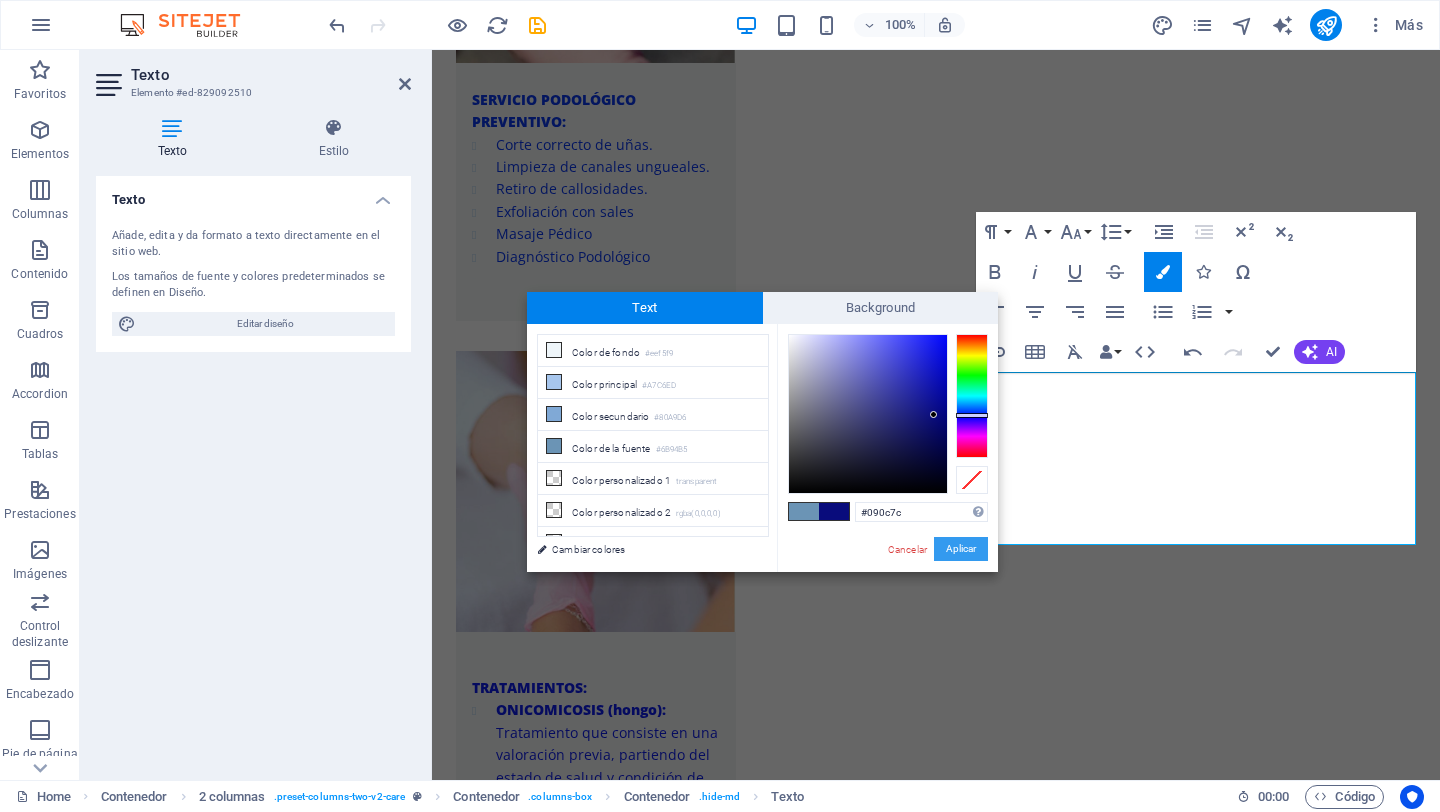click on "Aplicar" at bounding box center (961, 549) 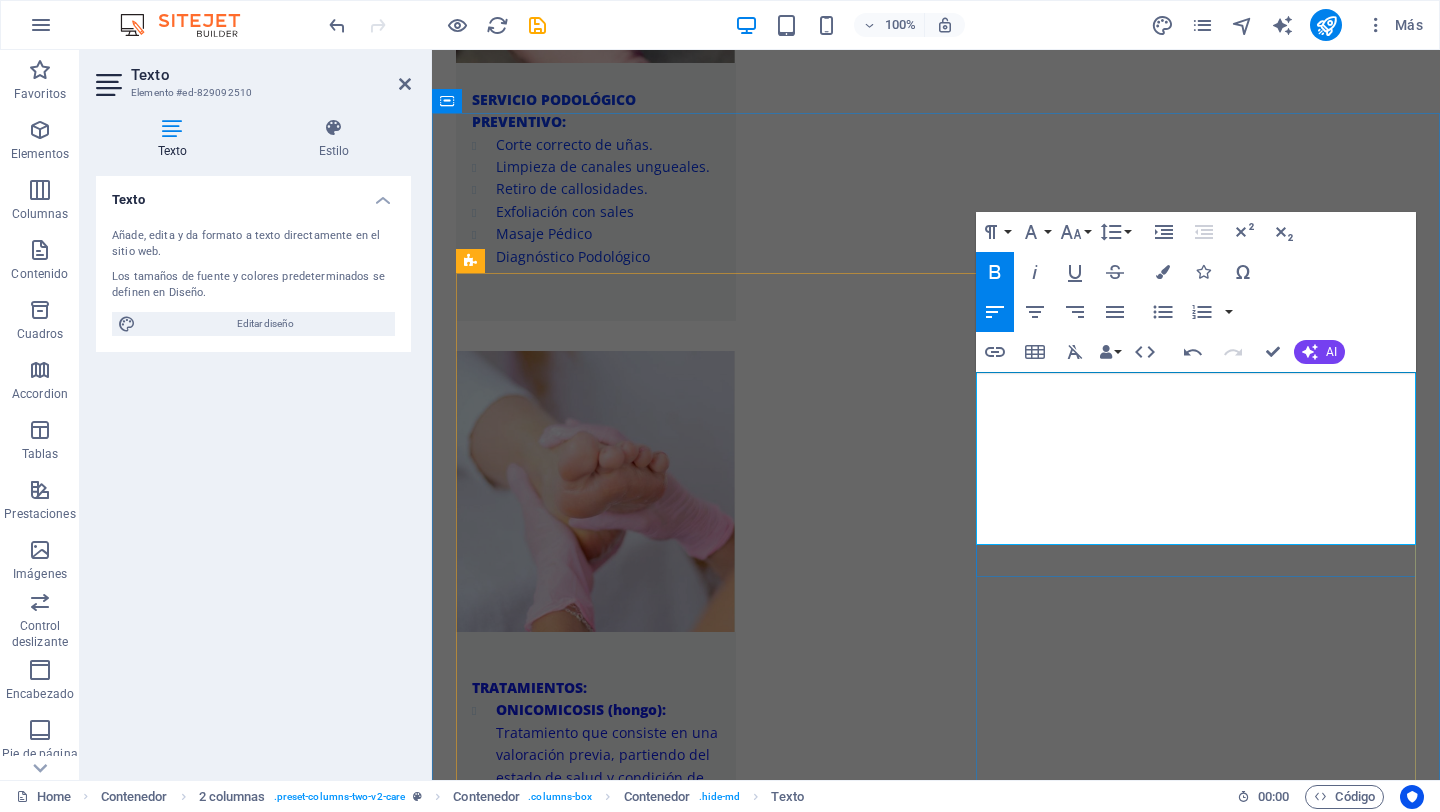 click on "​" at bounding box center (676, 4229) 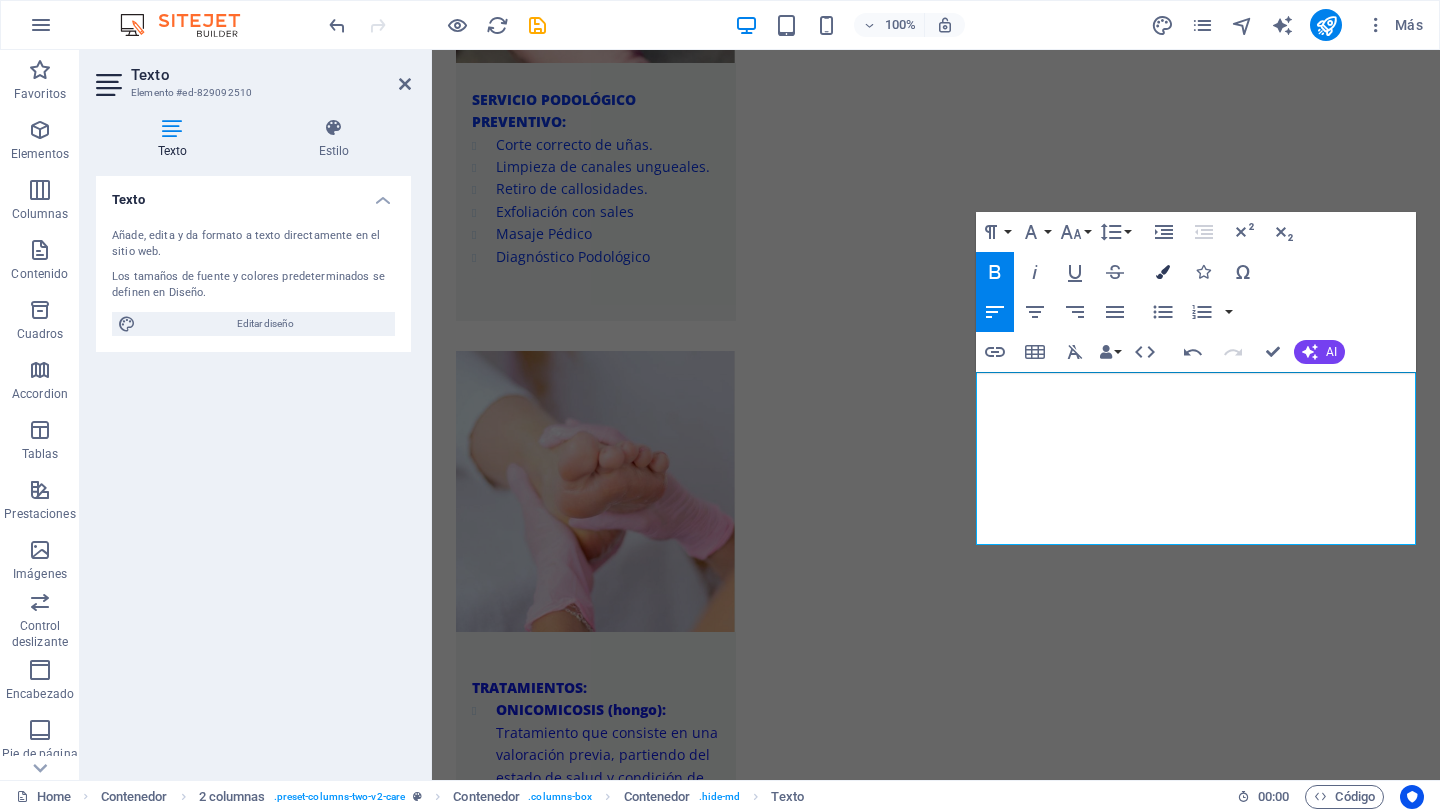 click at bounding box center [1163, 272] 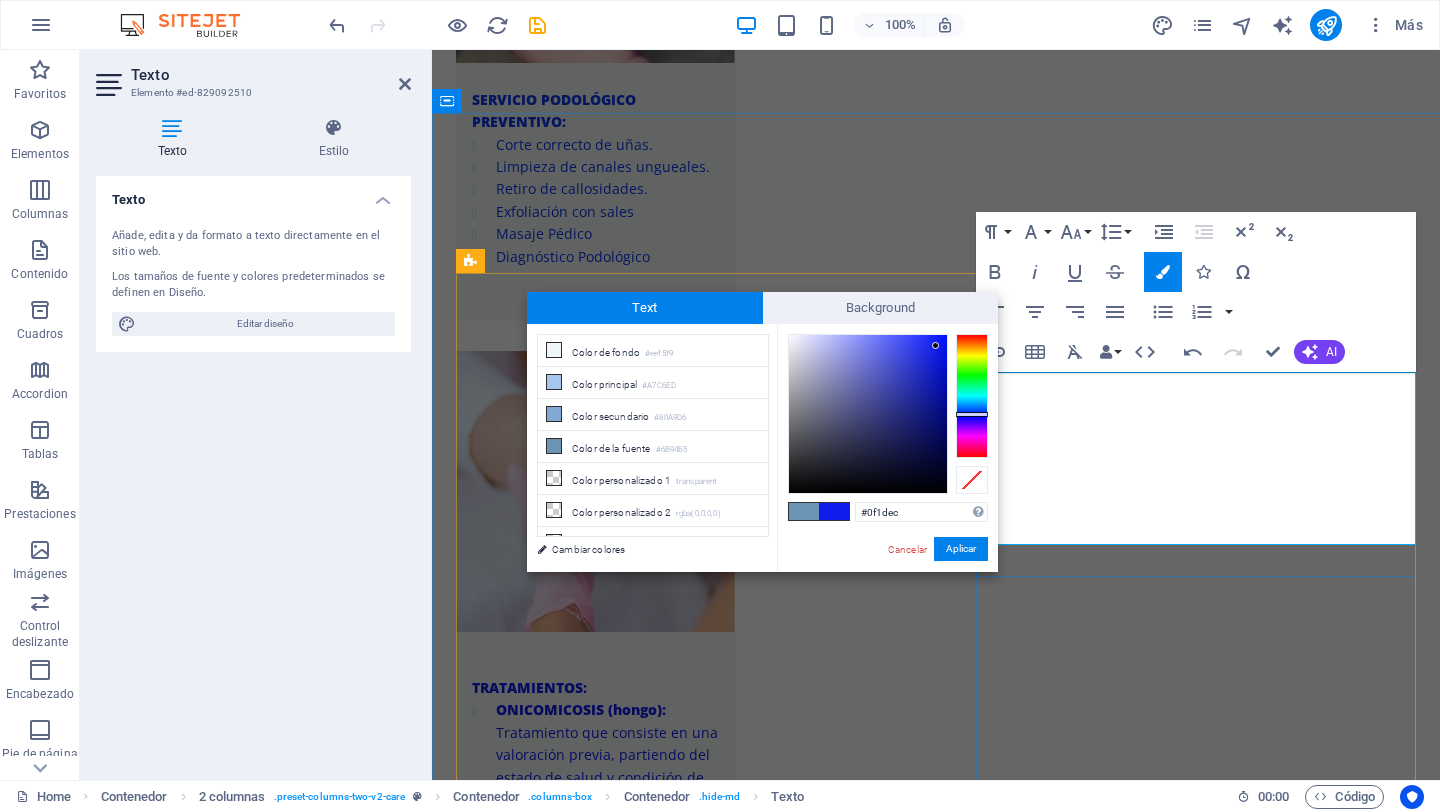 click on "Whatsa ​ ​ pp  [PHONE]" at bounding box center [676, 4200] 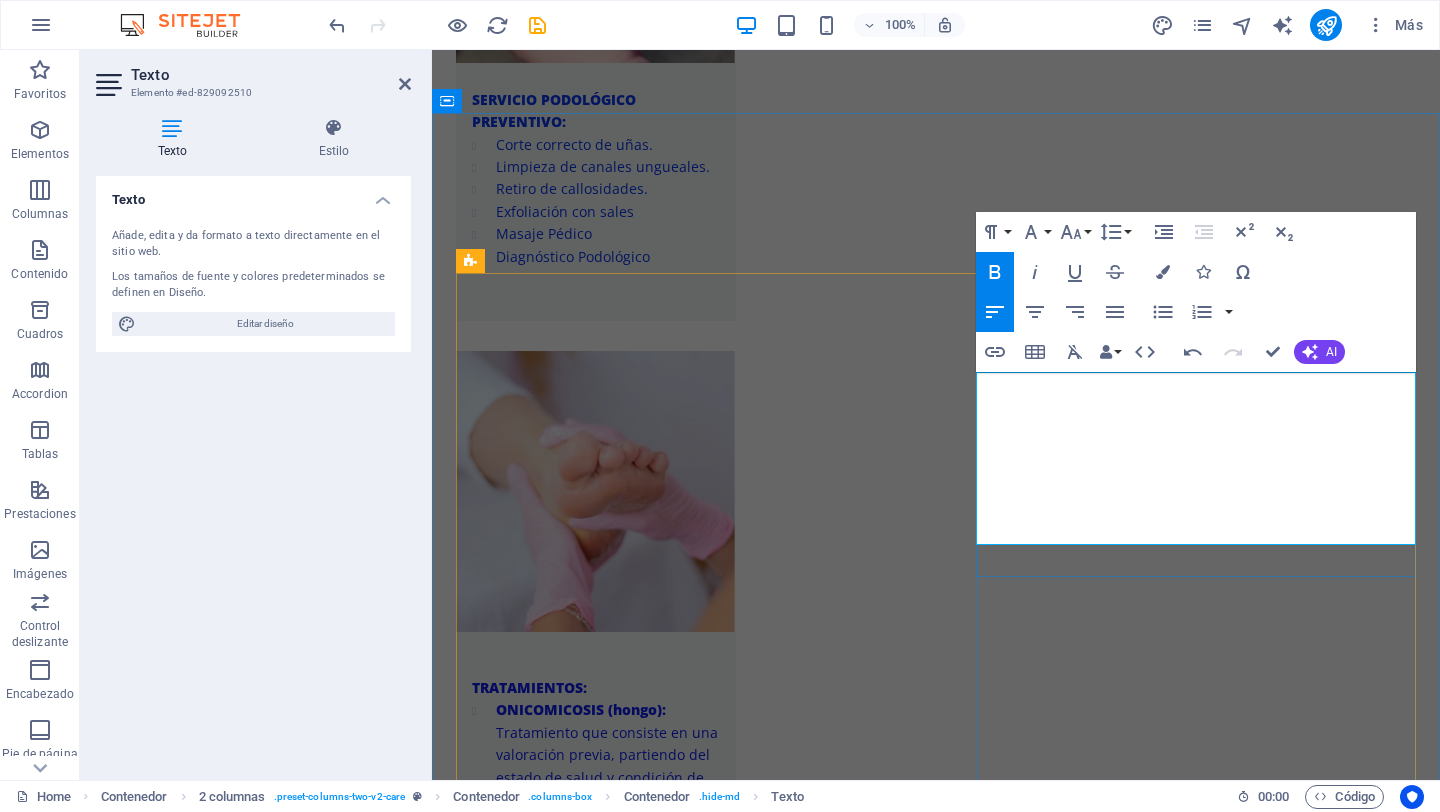 drag, startPoint x: 1203, startPoint y: 500, endPoint x: 1078, endPoint y: 496, distance: 125.06398 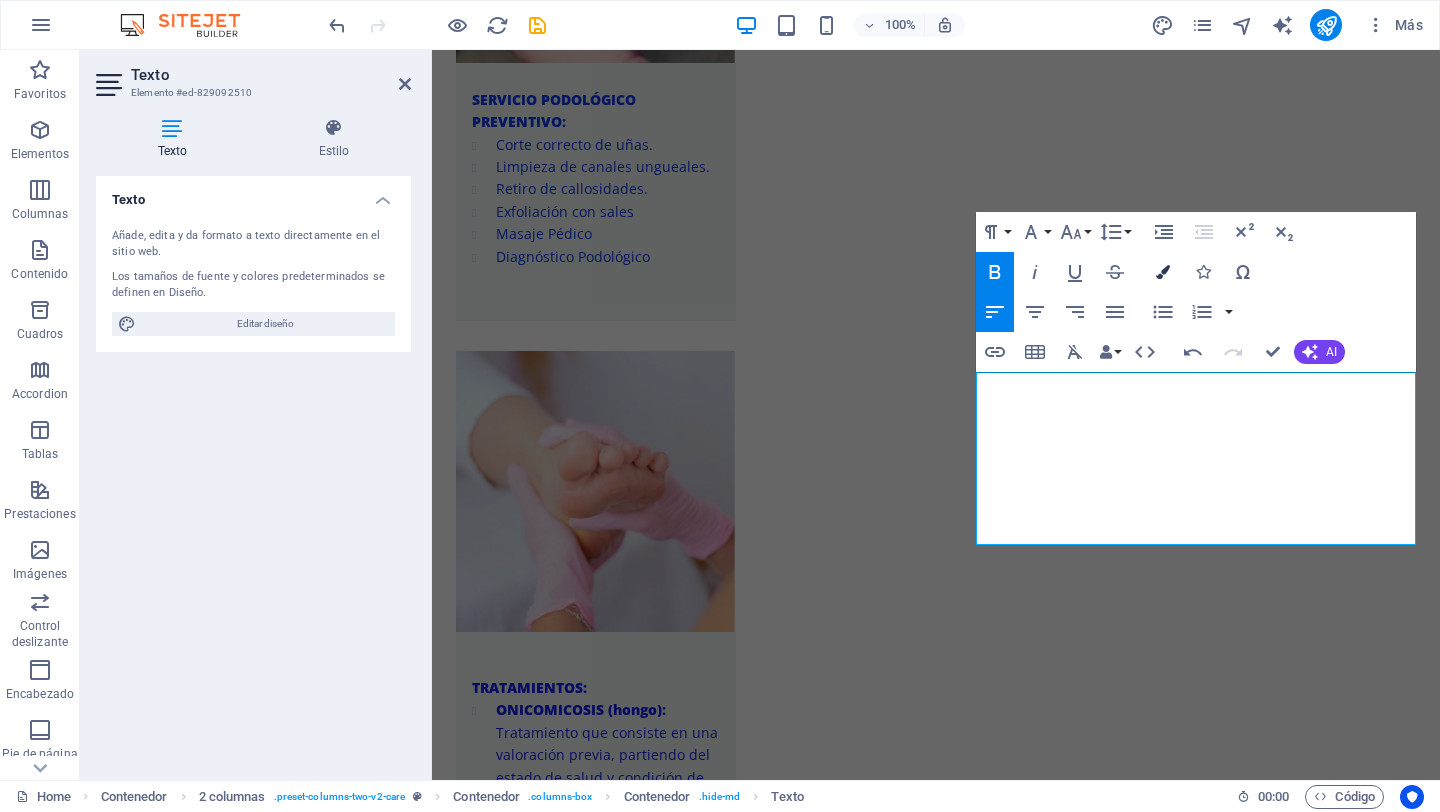 click at bounding box center [1163, 272] 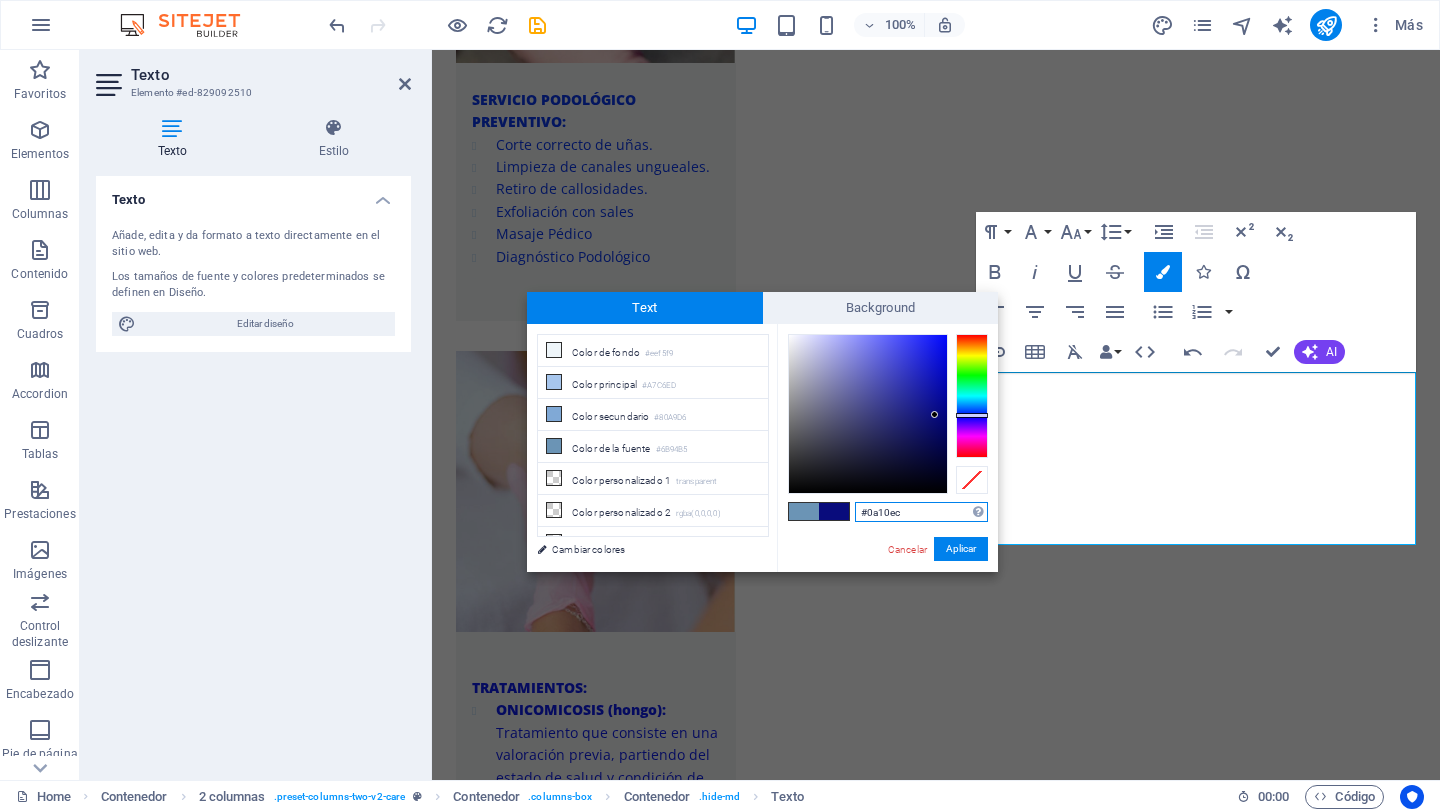 type on "#0c12ec" 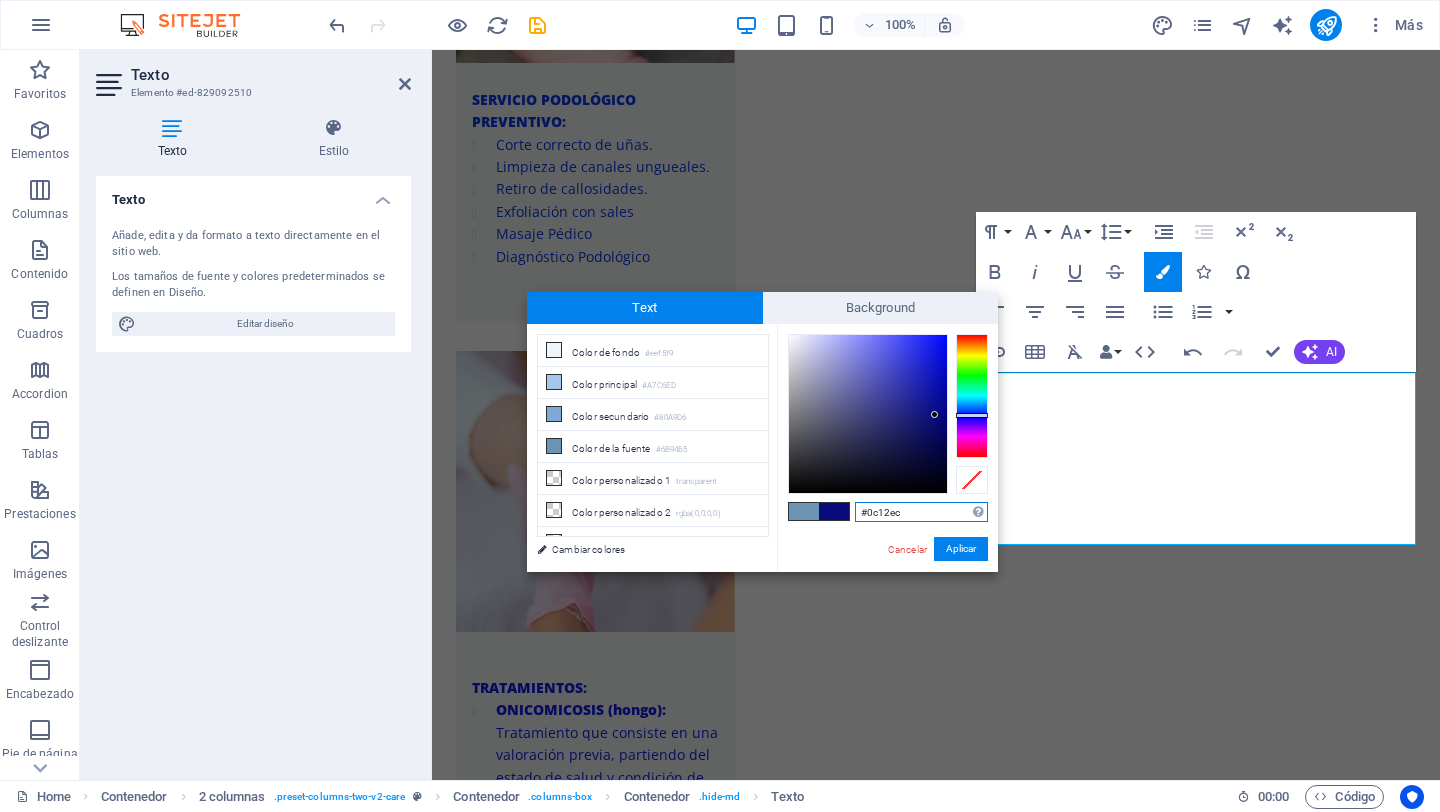 click at bounding box center [868, 414] 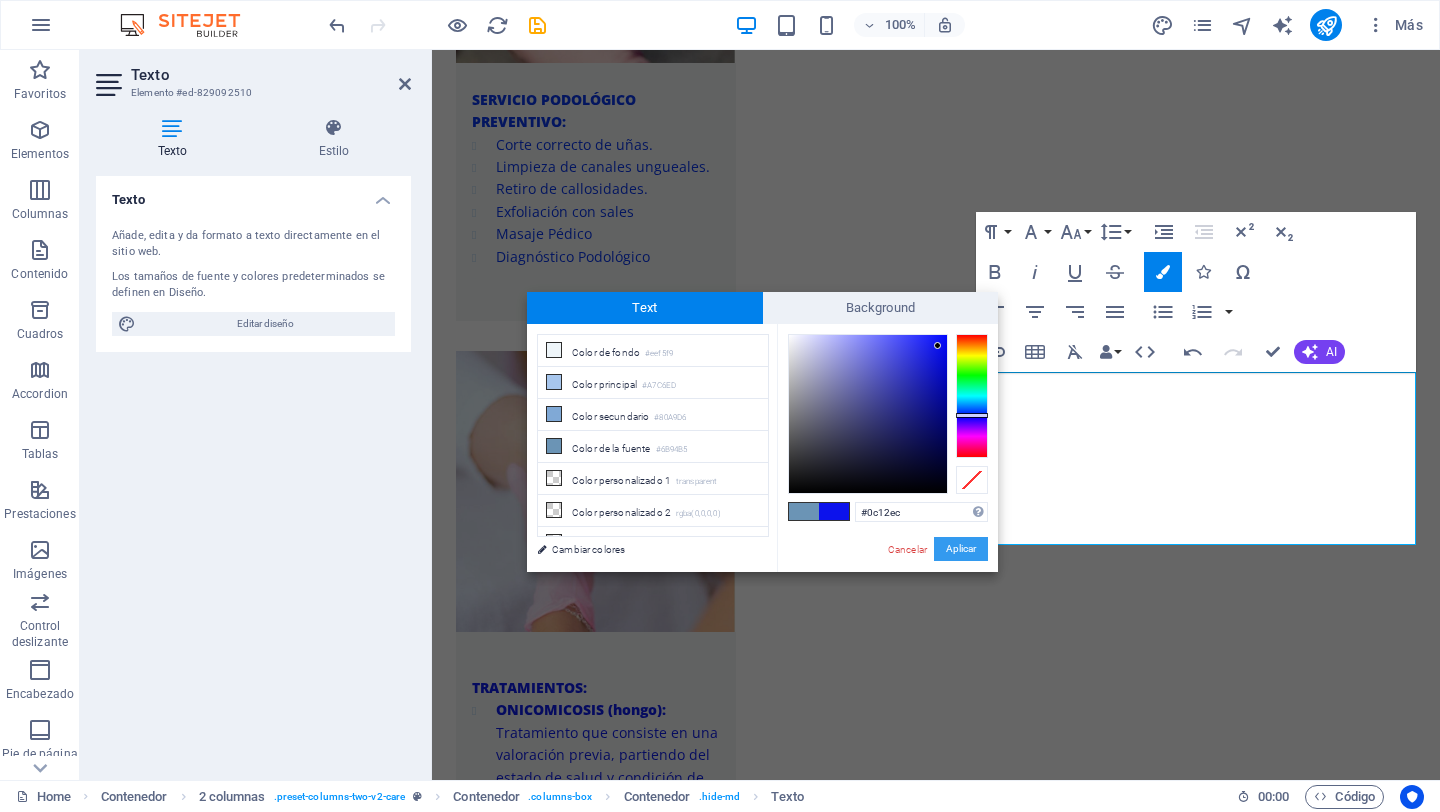 click on "Aplicar" at bounding box center [961, 549] 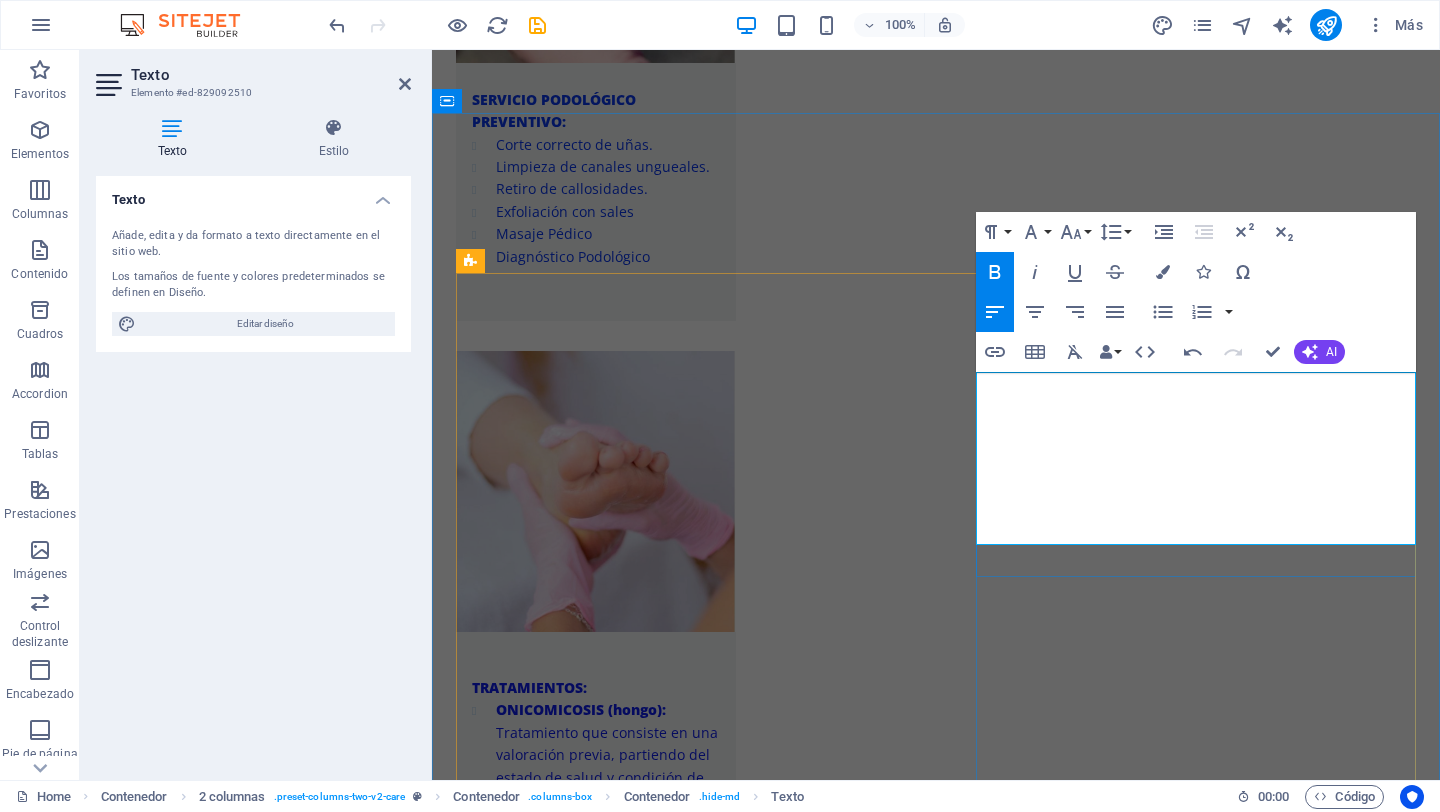 click on "Whatsapp  [PHONE]" at bounding box center [676, 4200] 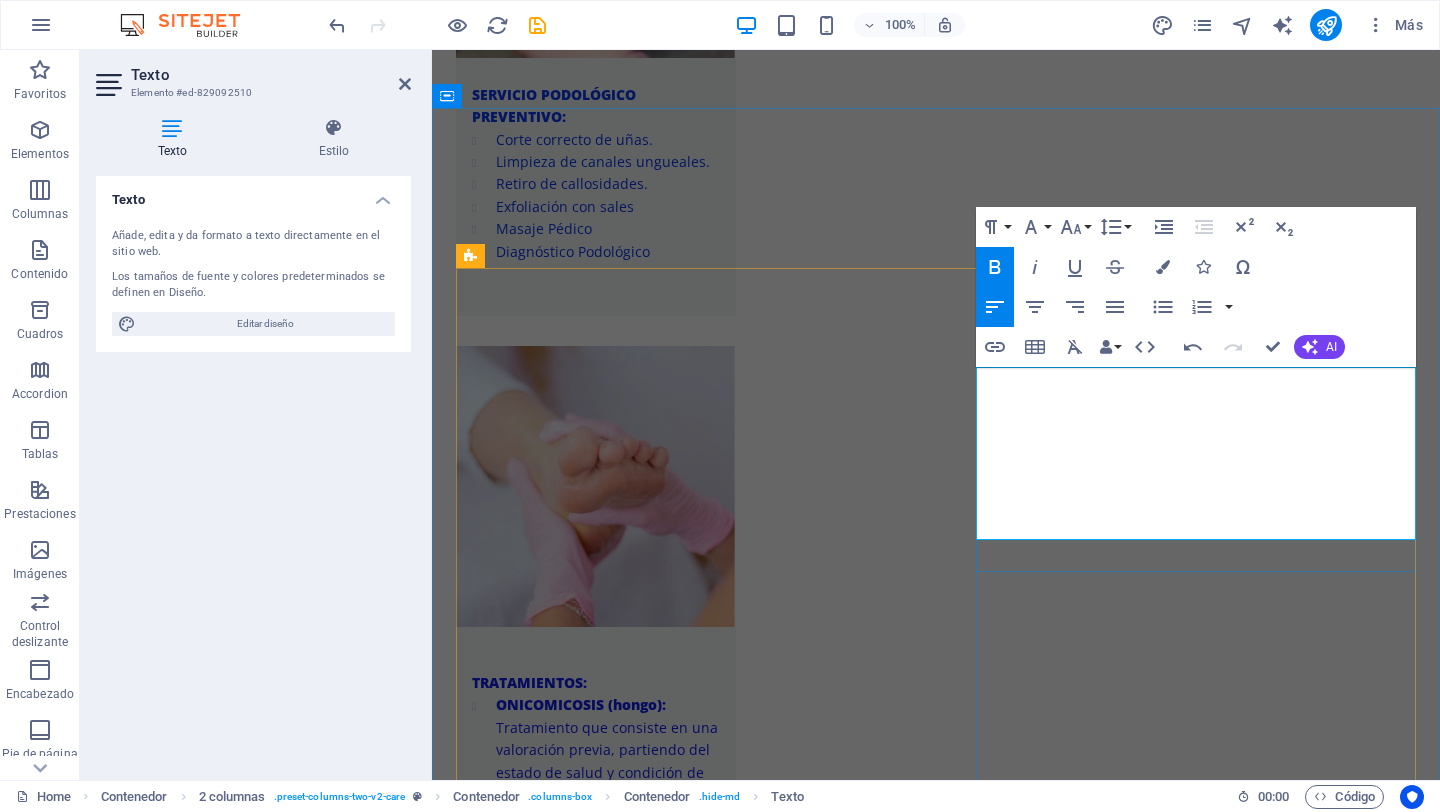 drag, startPoint x: 1203, startPoint y: 500, endPoint x: 981, endPoint y: 482, distance: 222.72853 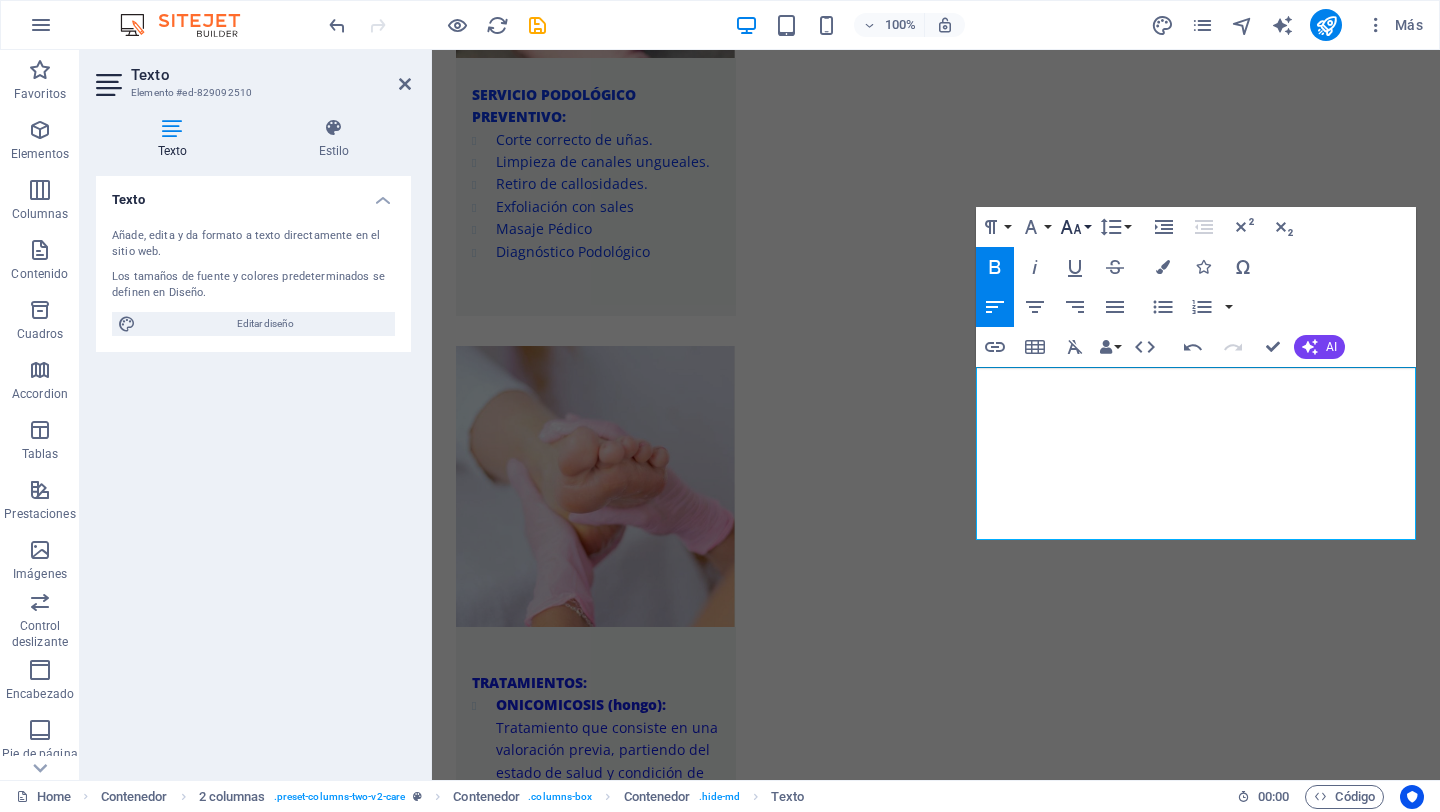 click on "Font Size" at bounding box center (1075, 227) 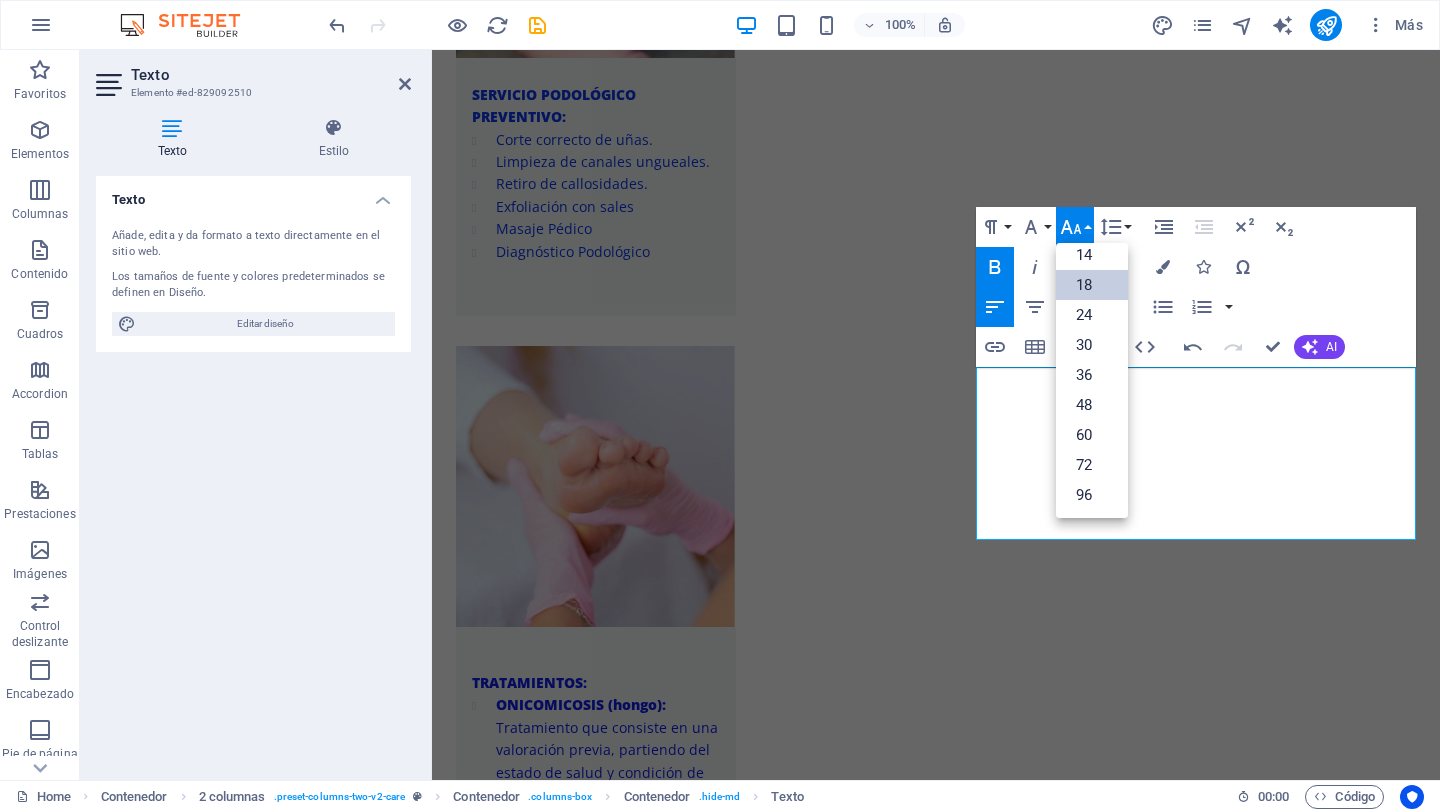scroll, scrollTop: 161, scrollLeft: 0, axis: vertical 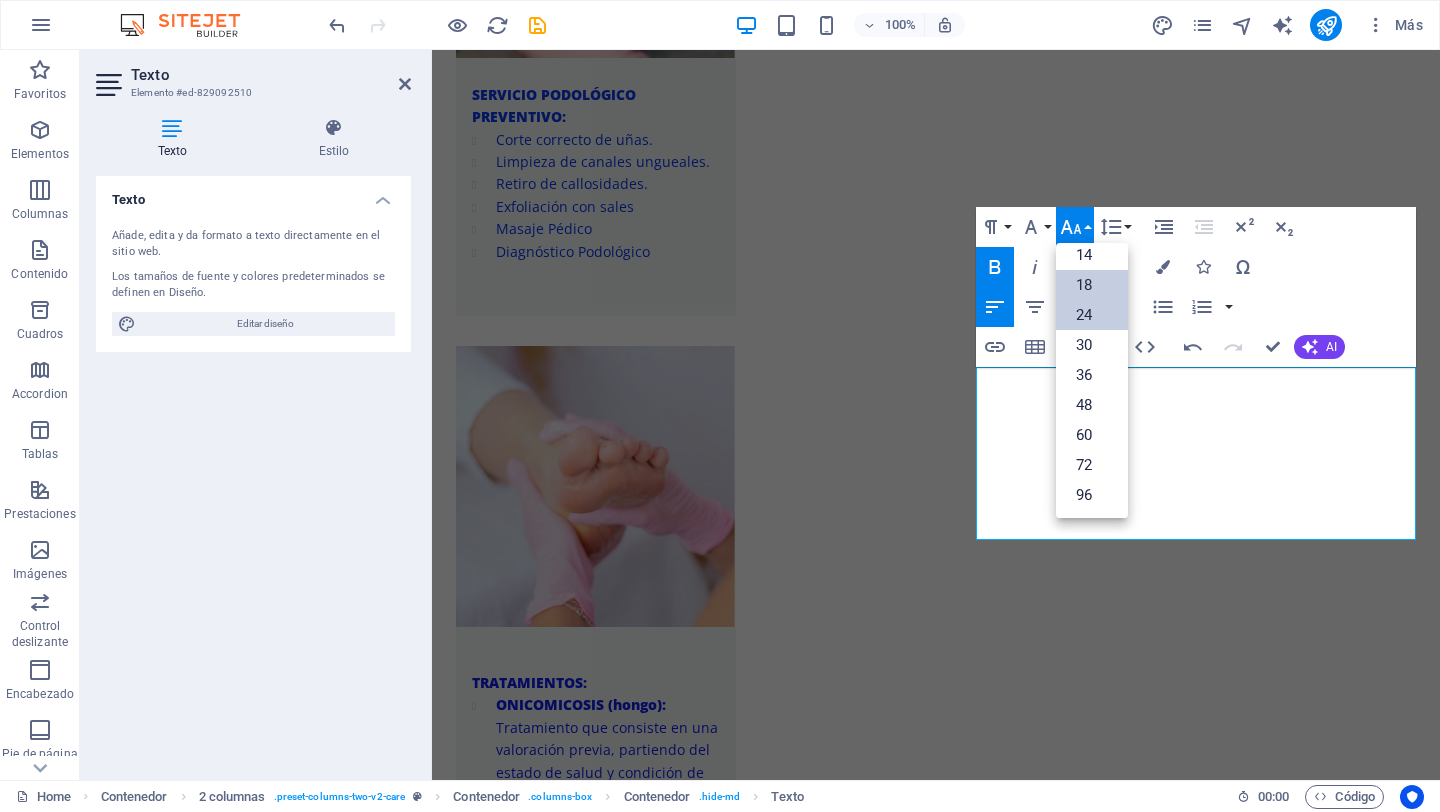 click on "24" at bounding box center (1092, 315) 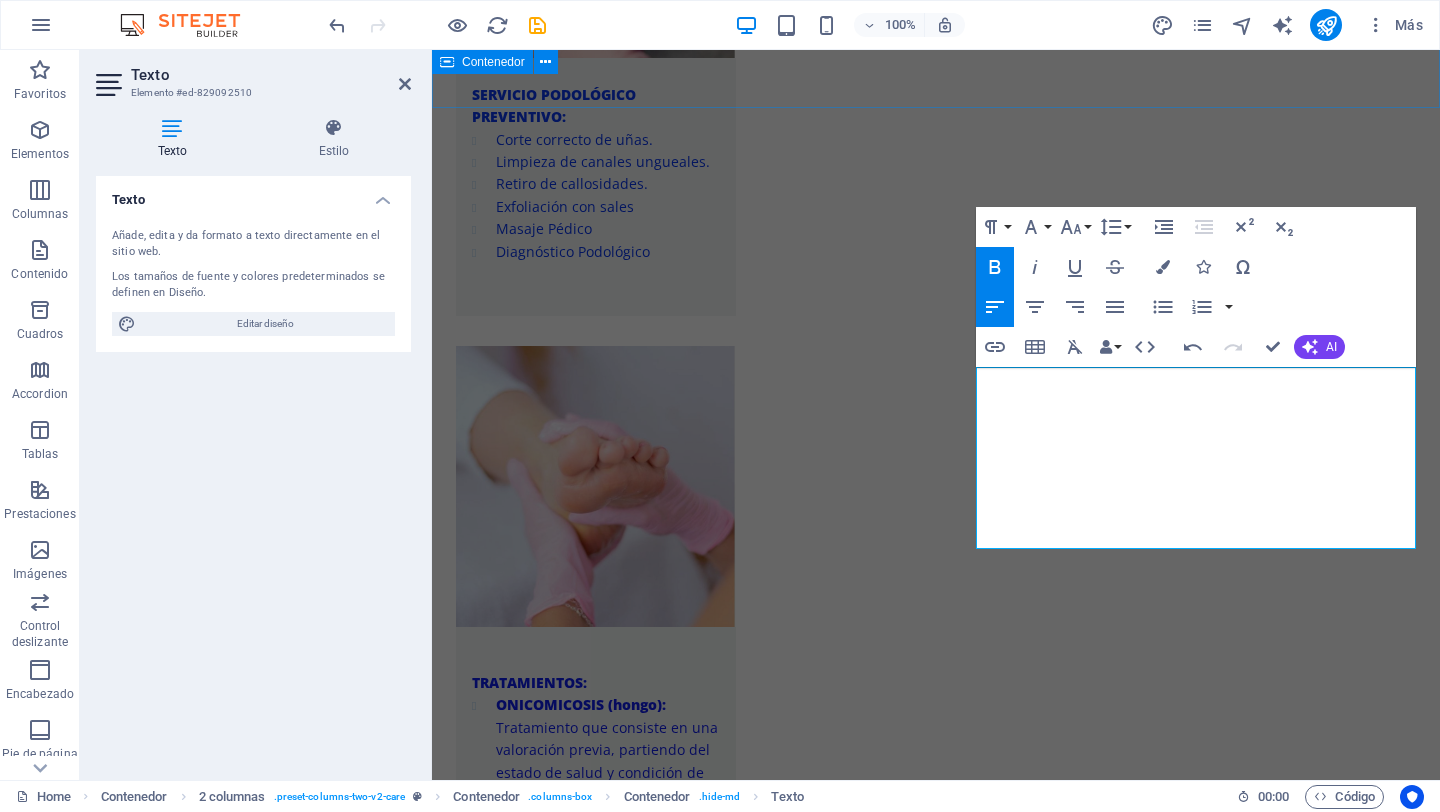 click on "NUESTROS SERVICIOS SERVICIO PODOLÓGICO PREVENTIVO: Corte correcto de uñas. Limpieza de canales ungueales. Retiro de callosidades. Exfoliación con sales Masaje Pédico Diagnóstico Podológico - TRATAMIENTOS: ONICOMICOSIS (hongo):   Tratamiento que consiste en una valoración previa, partiendo del estado de salud y condición de sus uñas optamos por el tratamiento idóneo a su condición. ONICOCRIPTOSIS   (uñas encarnadas):  Soluciones efectivas para aliviar el dolor y corregir el crecimiento anormal en las uñas. TINEA PEDIS   (pie de atleta):  Tratamiento que consta de 3 sesiones donde aplicamos luz infrarroja junto a soluciones antifúngicas. VERRUGAS PLANTARES : Hacemos una limpieza exhaustiva, opciones de tratamiento para erradicar la verruga y seguimiento a curaciones. ORTONIXIA : Dispositivos que nos ayudan a corregir la curvatura de la uña, para así prevenir que se encarnen. PIE DE RIESGO : La neuropatía diabética es una complicaci   REFLEXOLOGÍA PODAL PLANTILLAS :" at bounding box center [936, 1090] 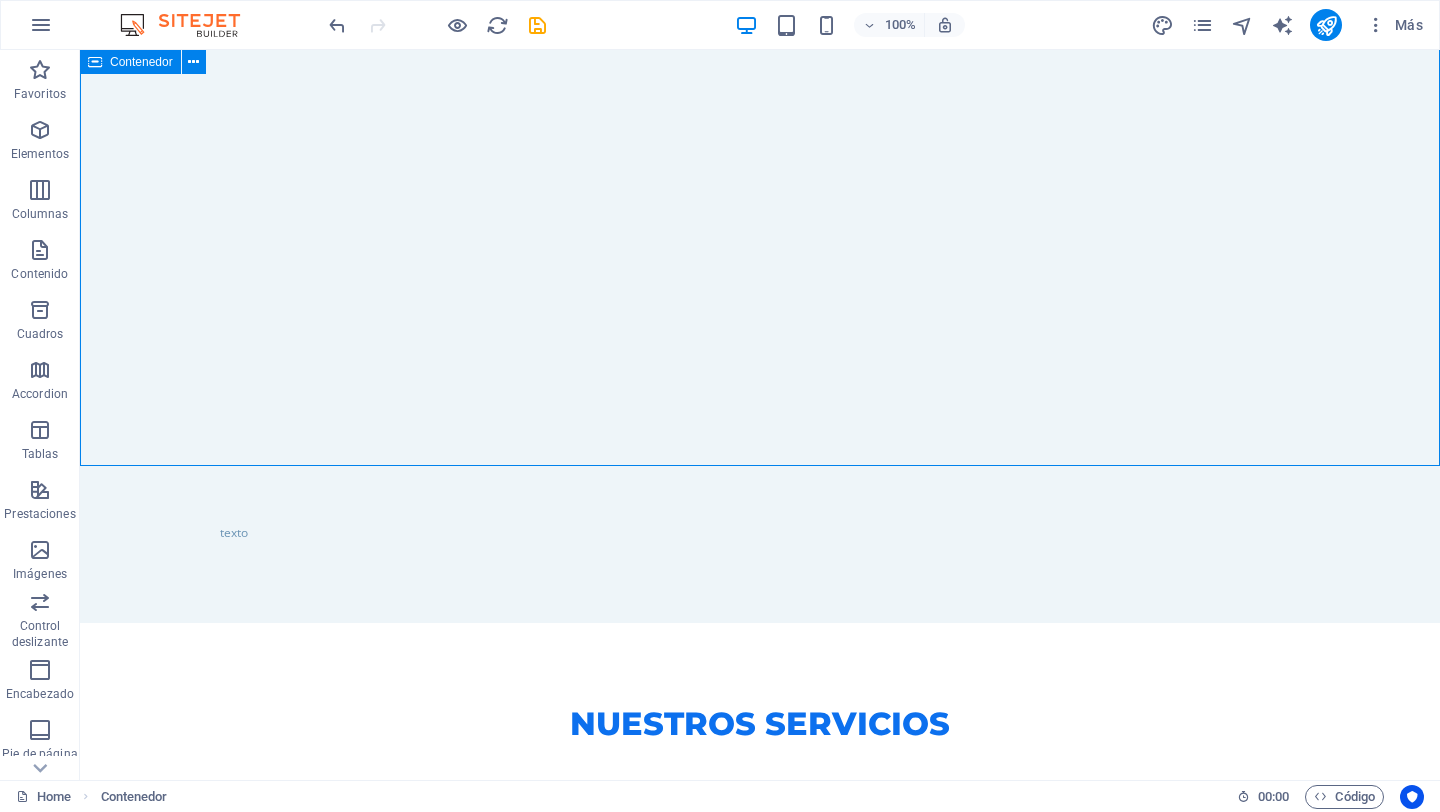 scroll, scrollTop: 2985, scrollLeft: 0, axis: vertical 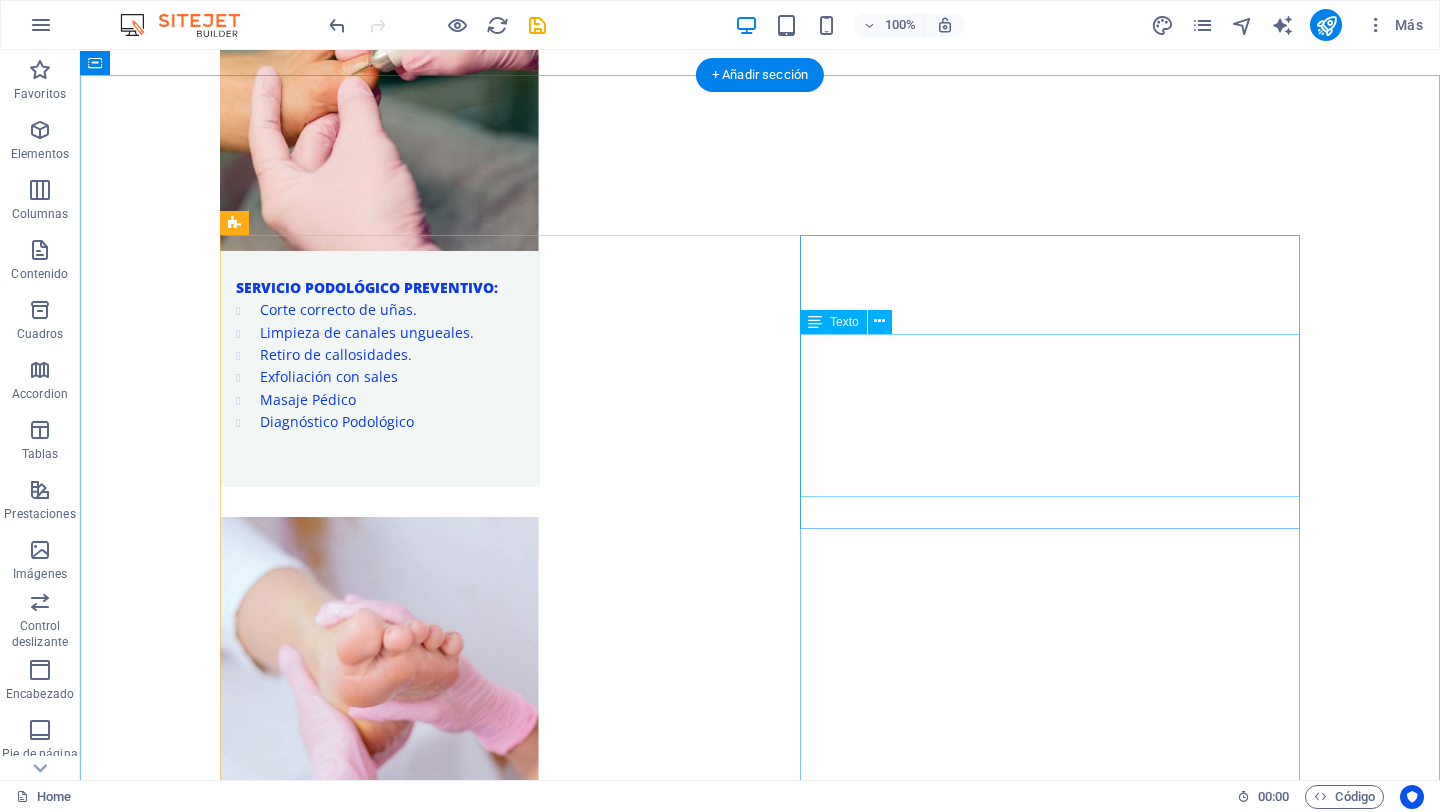 click on "Calle La Morena [NUMBER]-[NUMBER] piso, Col.Narvarte muy cerca de las estaciones del Metrobus y Metro Eugenia y a 2 cuadras de plaza ParqueDelta Whatsapp: [PHONE]" at bounding box center (470, 4574) 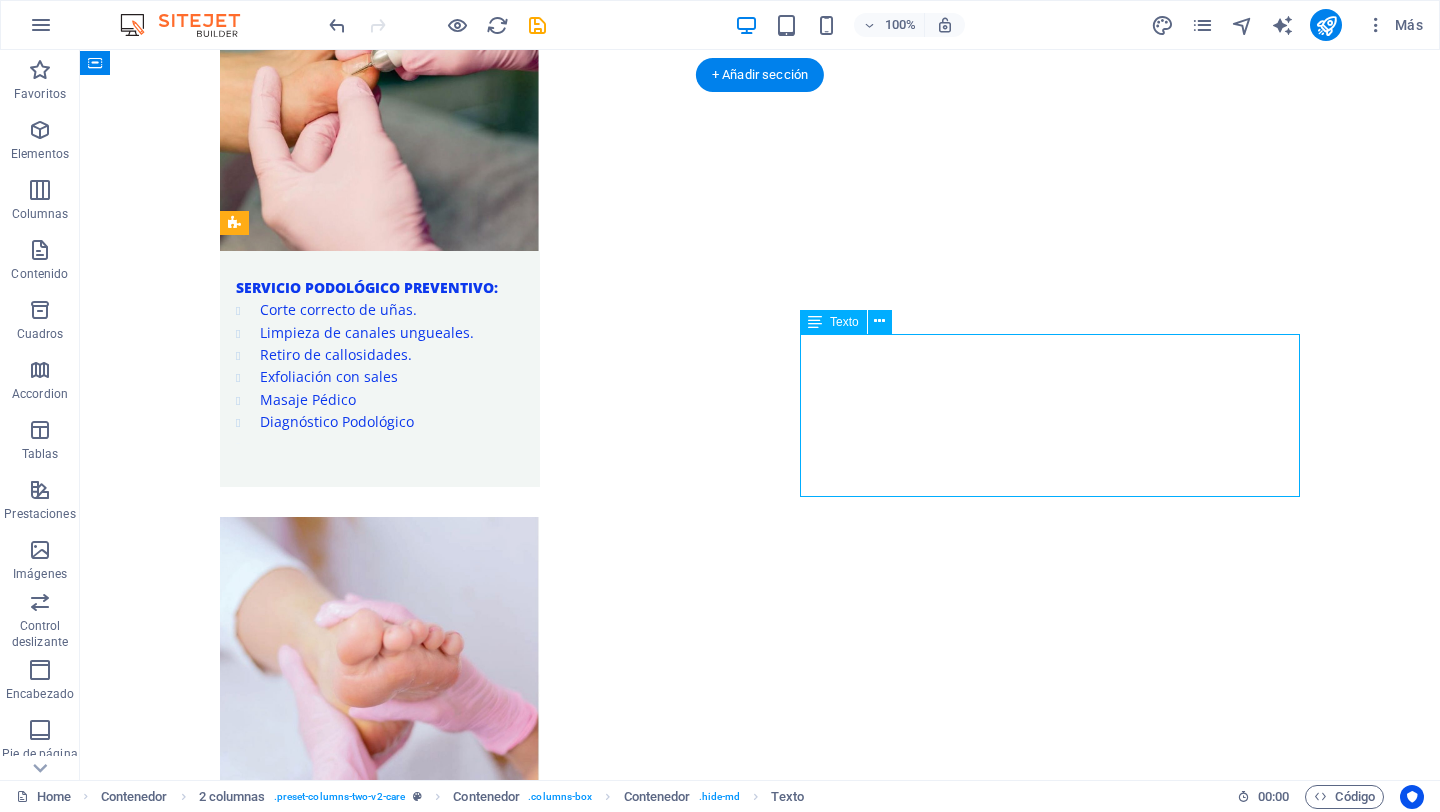 click on "Calle La Morena [NUMBER]-[NUMBER] piso, Col.Narvarte muy cerca de las estaciones del Metrobus y Metro Eugenia y a 2 cuadras de plaza ParqueDelta Whatsapp: [PHONE]" at bounding box center (470, 4574) 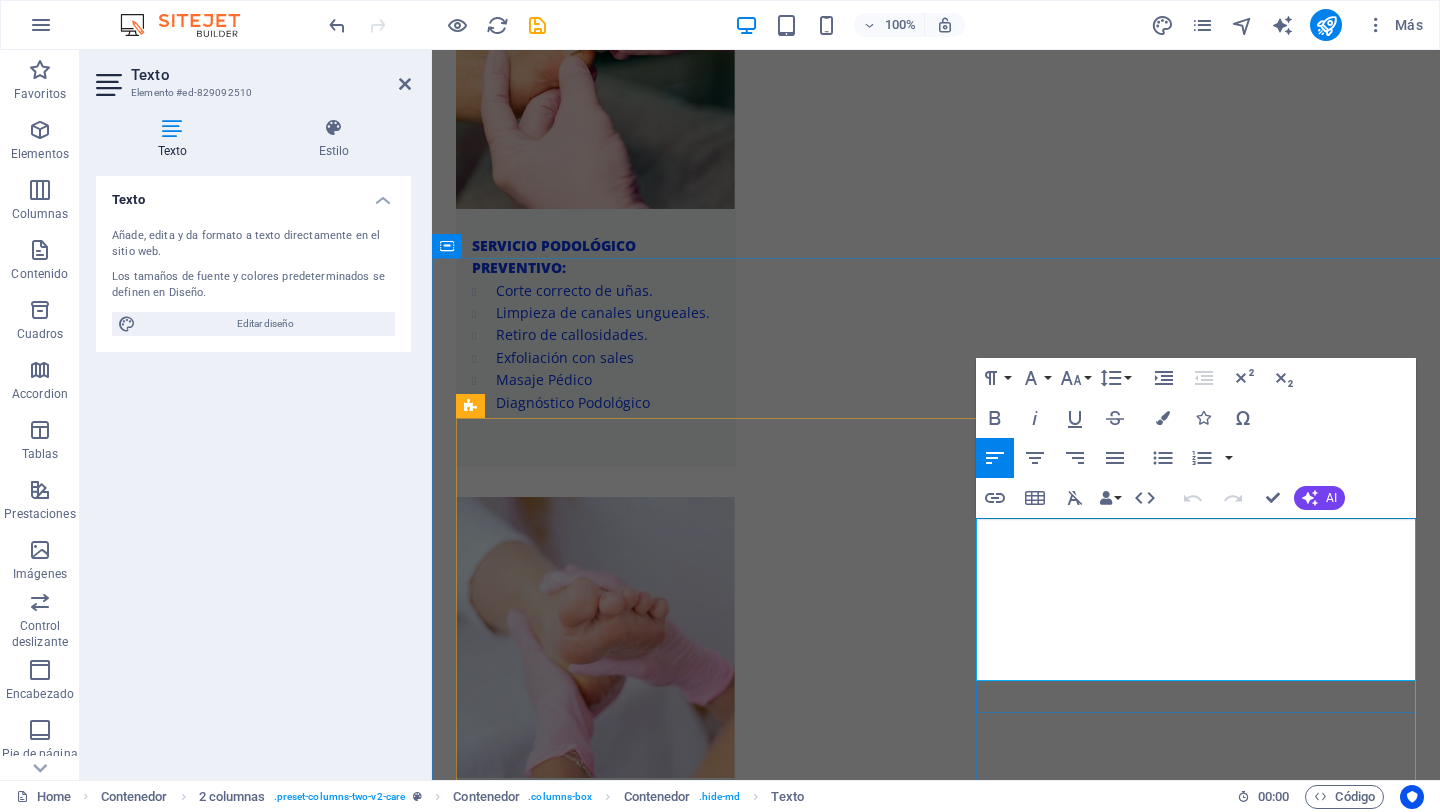 click on "Whatsapp:" at bounding box center (521, 4340) 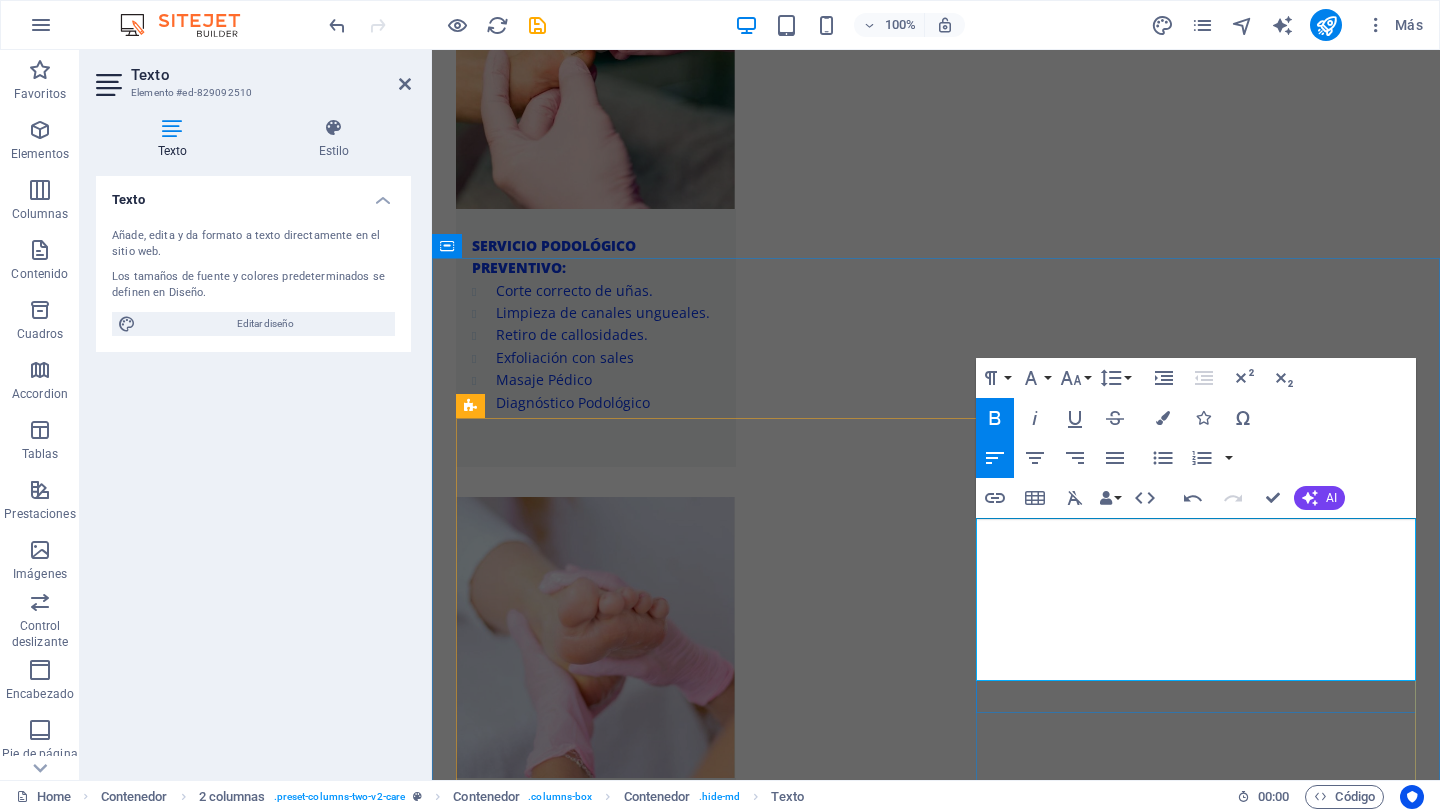 type 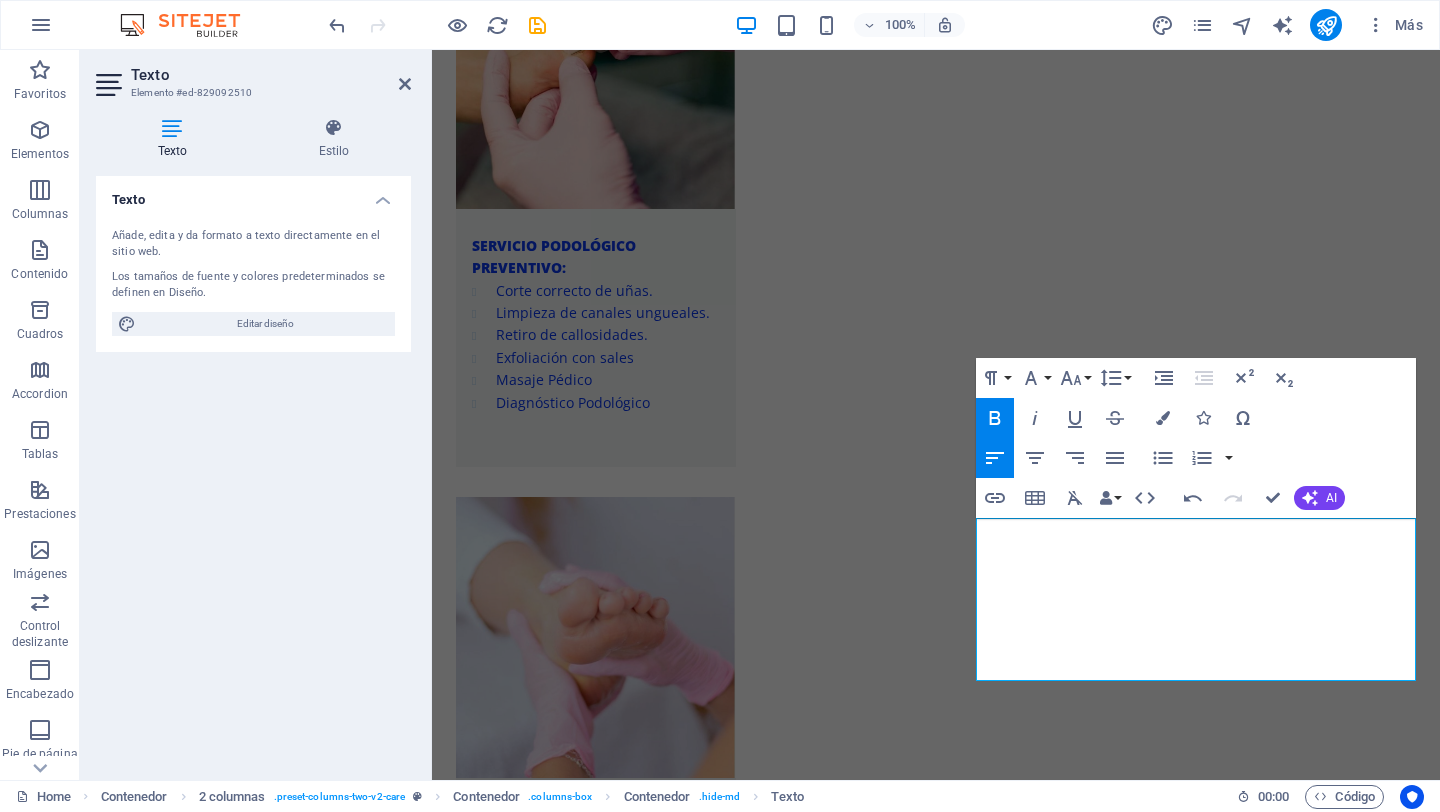click on "Texto" at bounding box center [271, 75] 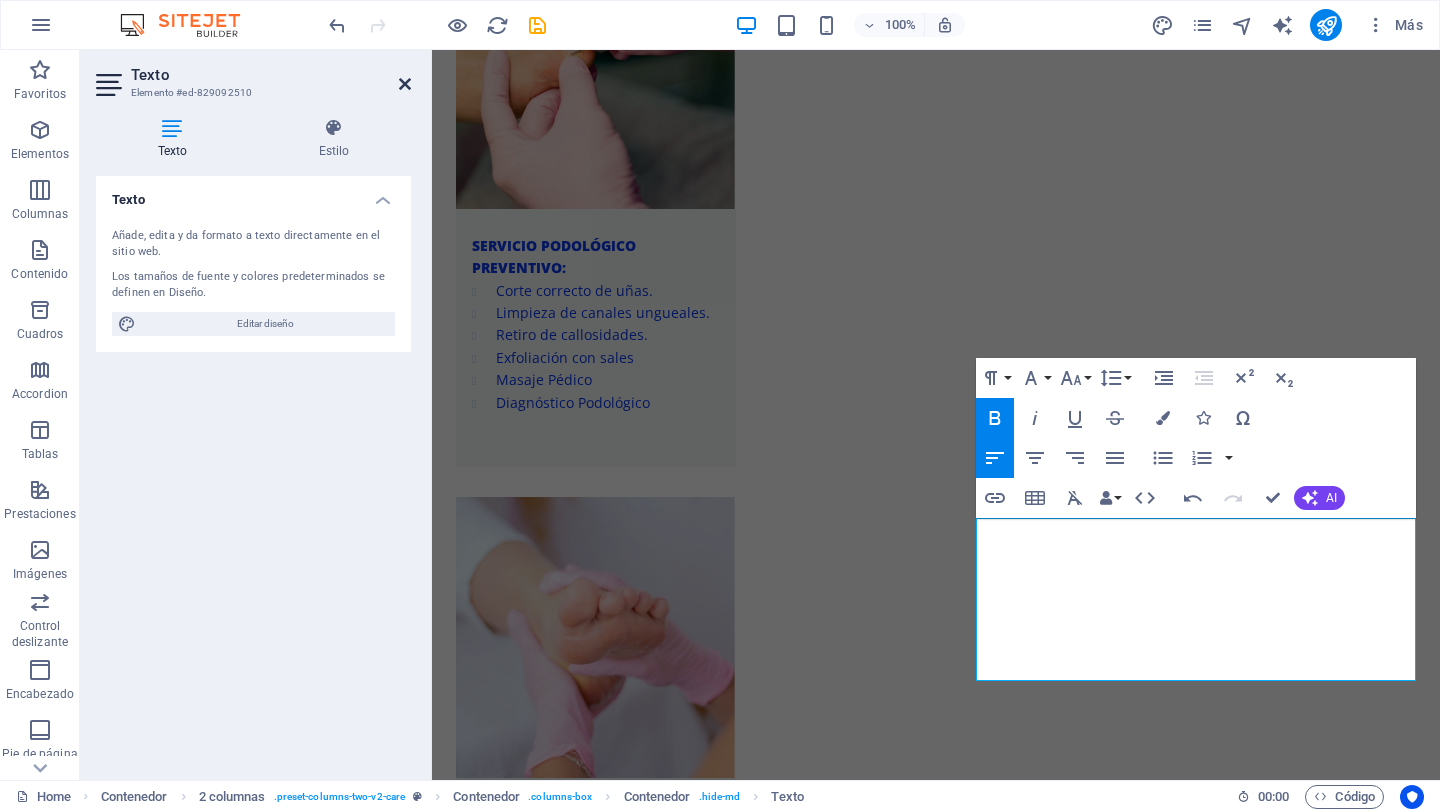 click at bounding box center [405, 84] 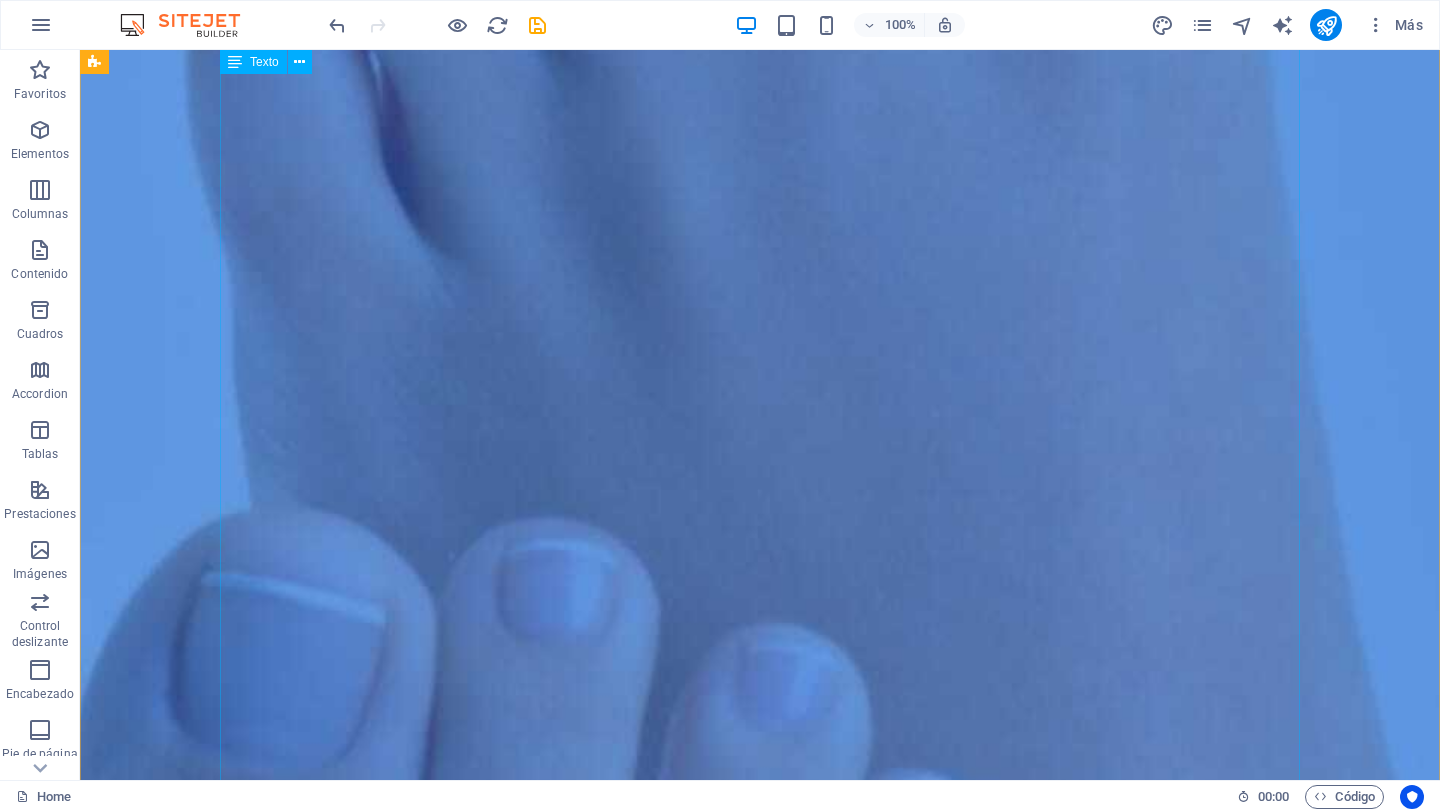 scroll, scrollTop: 332, scrollLeft: 0, axis: vertical 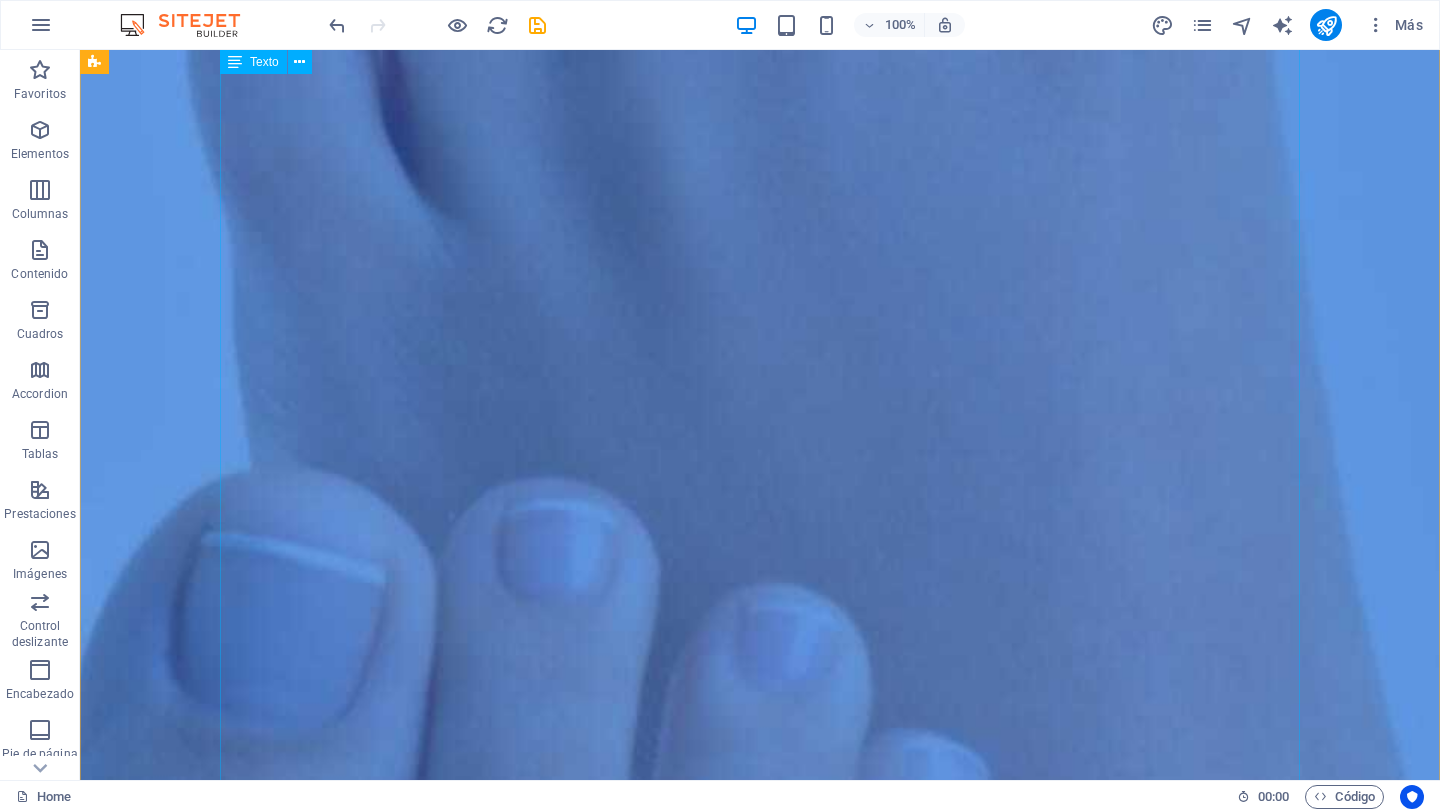 click on "Nuestra Misión Prevenir, Diagnosticar, Tratar y Mejorar la salud de tus pies para una mejor calidad de vida. Es importante atender y valorar la salud de tus pies, contar con una atención profesional cuando sea necesario para mantener una vida activa, libre y sin dolor. Visitanos en nuestro consultorio ubicado en Calle La Morena # [NUMBER]-[NUMBER] piso, Col. Narvarte. ó - Si tienes algún Problema con la Salud de tus Pies. - Por cuestión de tiempo no puedes desplazarte. - Tienes movilidad reducida. - Eres o tienes un adulto mayor en casa. - No puedes estar en salas de espera. - O simplemente quieres que te atiendan en la comodidad de tu hogar. Para ello contamos también con servicio a domicilio, agenda tu cita vía whatsapp al [PHONE] texto" at bounding box center (760, 1754) 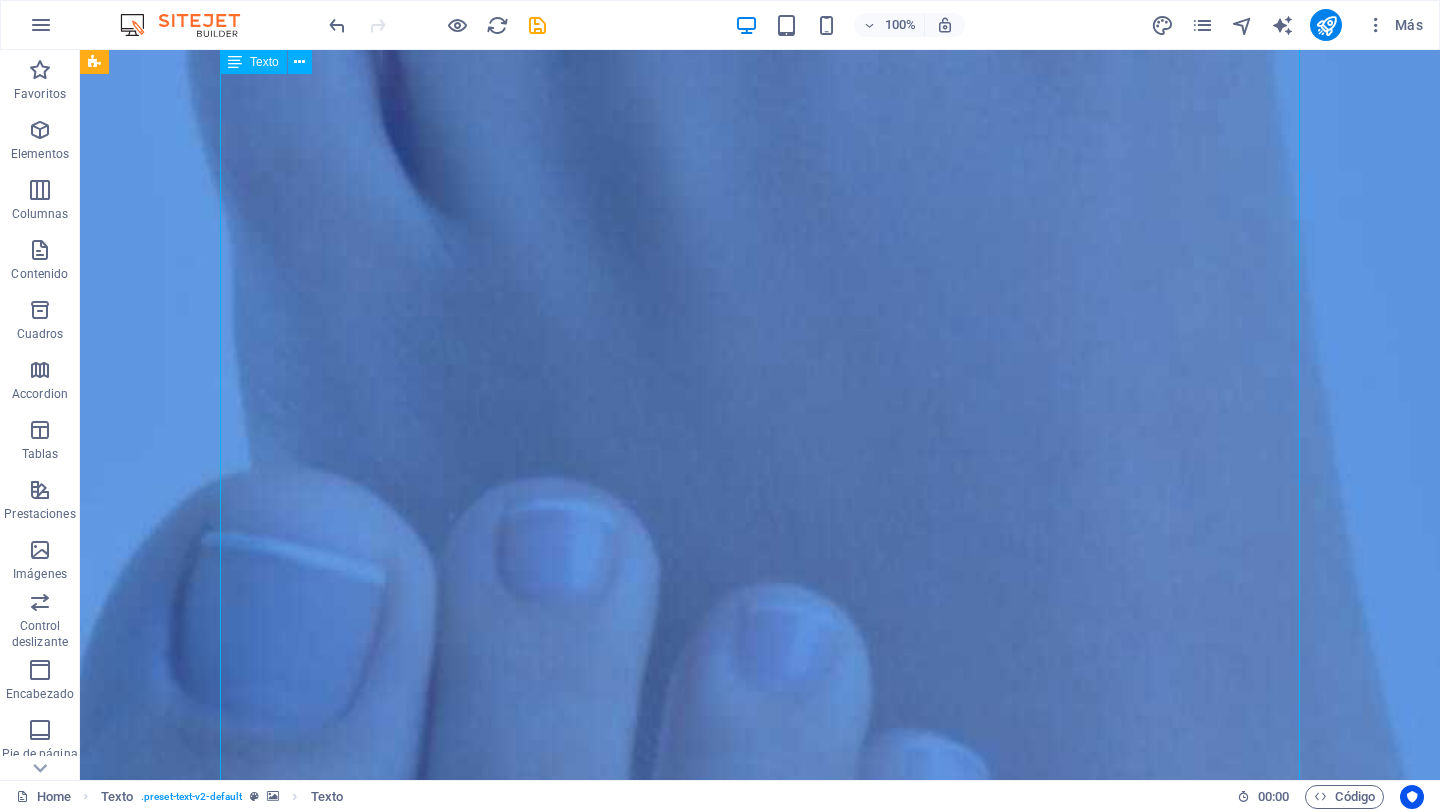 click on "Nuestra Misión Prevenir, Diagnosticar, Tratar y Mejorar la salud de tus pies para una mejor calidad de vida. Es importante atender y valorar la salud de tus pies, contar con una atención profesional cuando sea necesario para mantener una vida activa, libre y sin dolor. Visitanos en nuestro consultorio ubicado en Calle La Morena # [NUMBER]-[NUMBER] piso, Col. Narvarte. ó - Si tienes algún Problema con la Salud de tus Pies. - Por cuestión de tiempo no puedes desplazarte. - Tienes movilidad reducida. - Eres o tienes un adulto mayor en casa. - No puedes estar en salas de espera. - O simplemente quieres que te atiendan en la comodidad de tu hogar. Para ello contamos también con servicio a domicilio, agenda tu cita vía whatsapp al [PHONE] texto" at bounding box center [760, 1754] 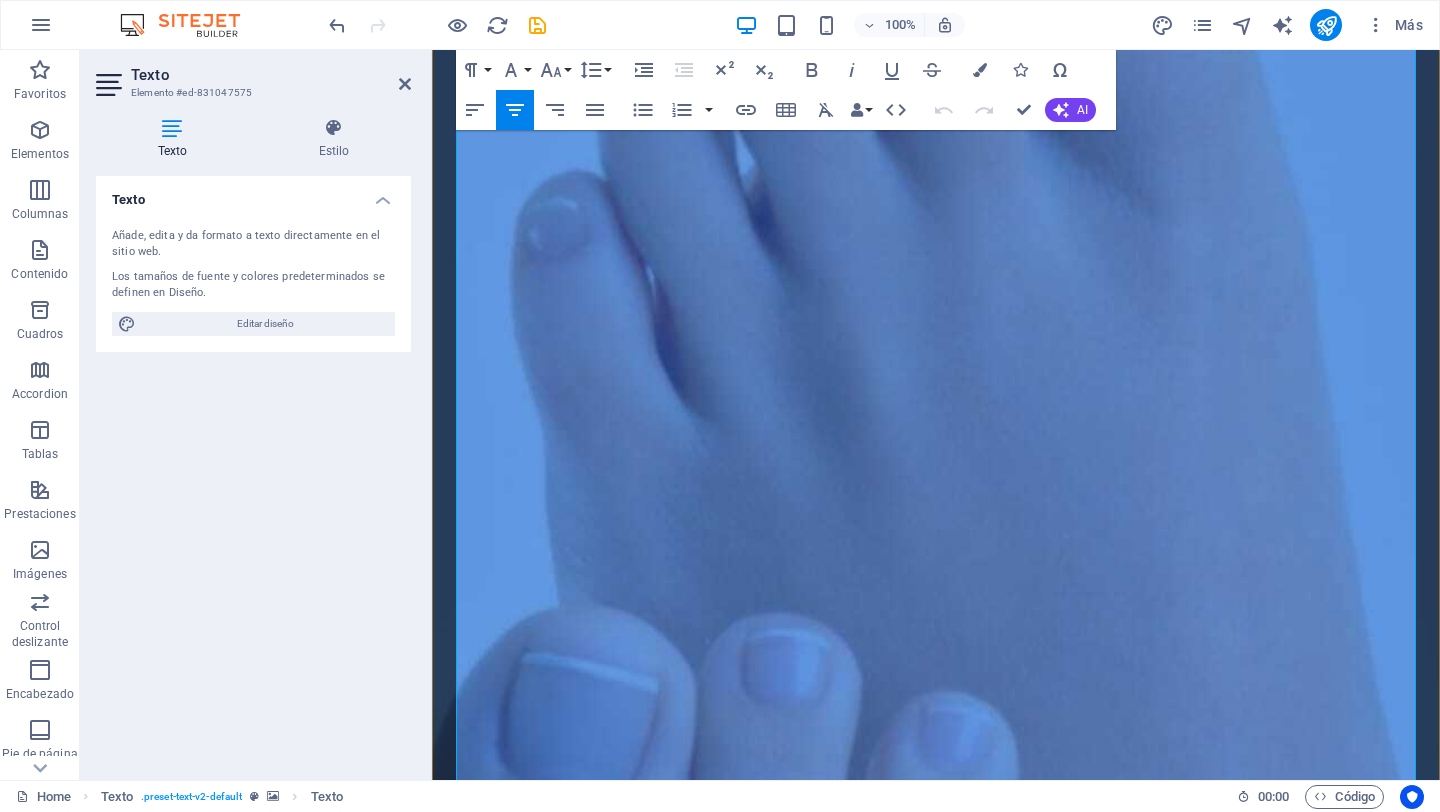 scroll, scrollTop: 186, scrollLeft: 0, axis: vertical 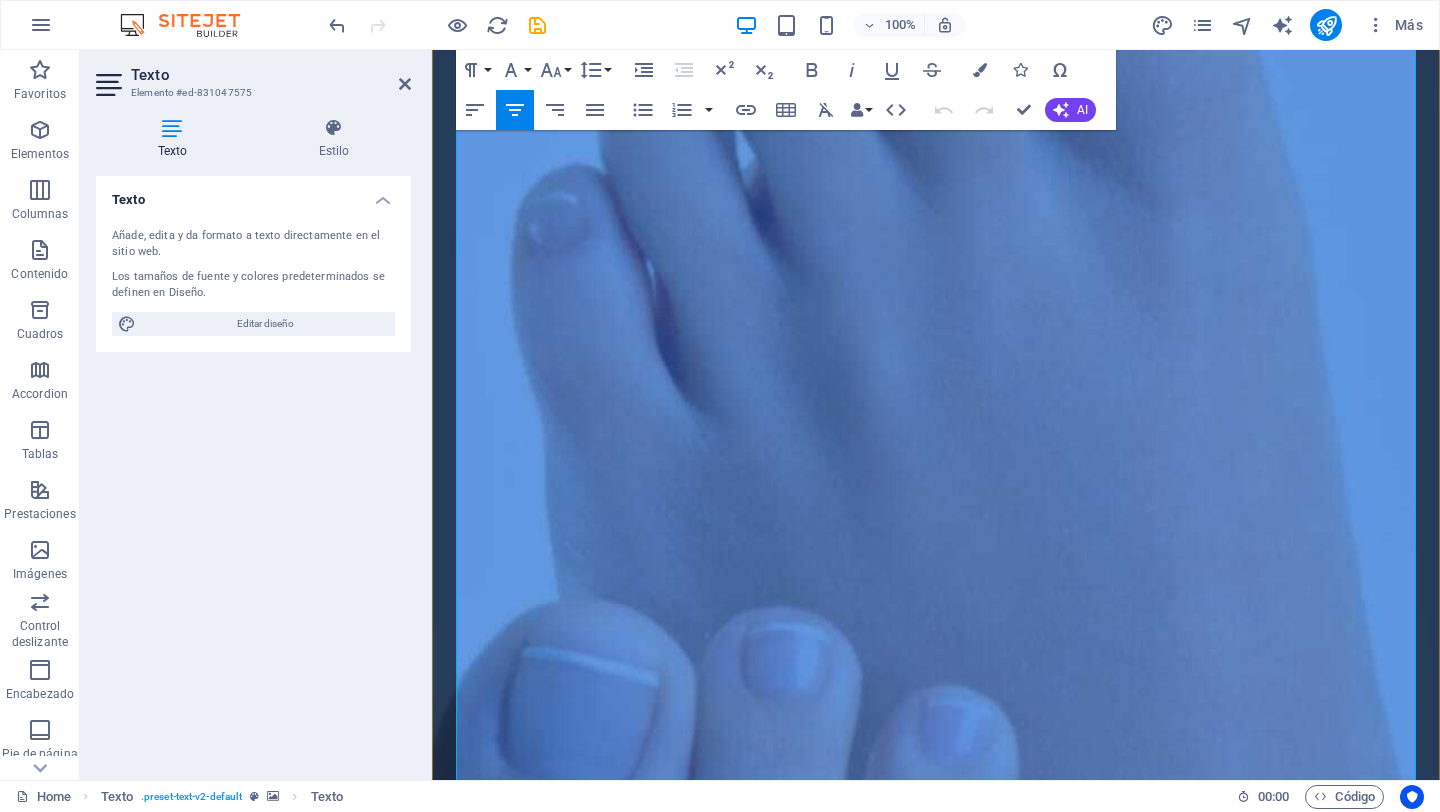 drag, startPoint x: 1384, startPoint y: 548, endPoint x: 1156, endPoint y: 545, distance: 228.01973 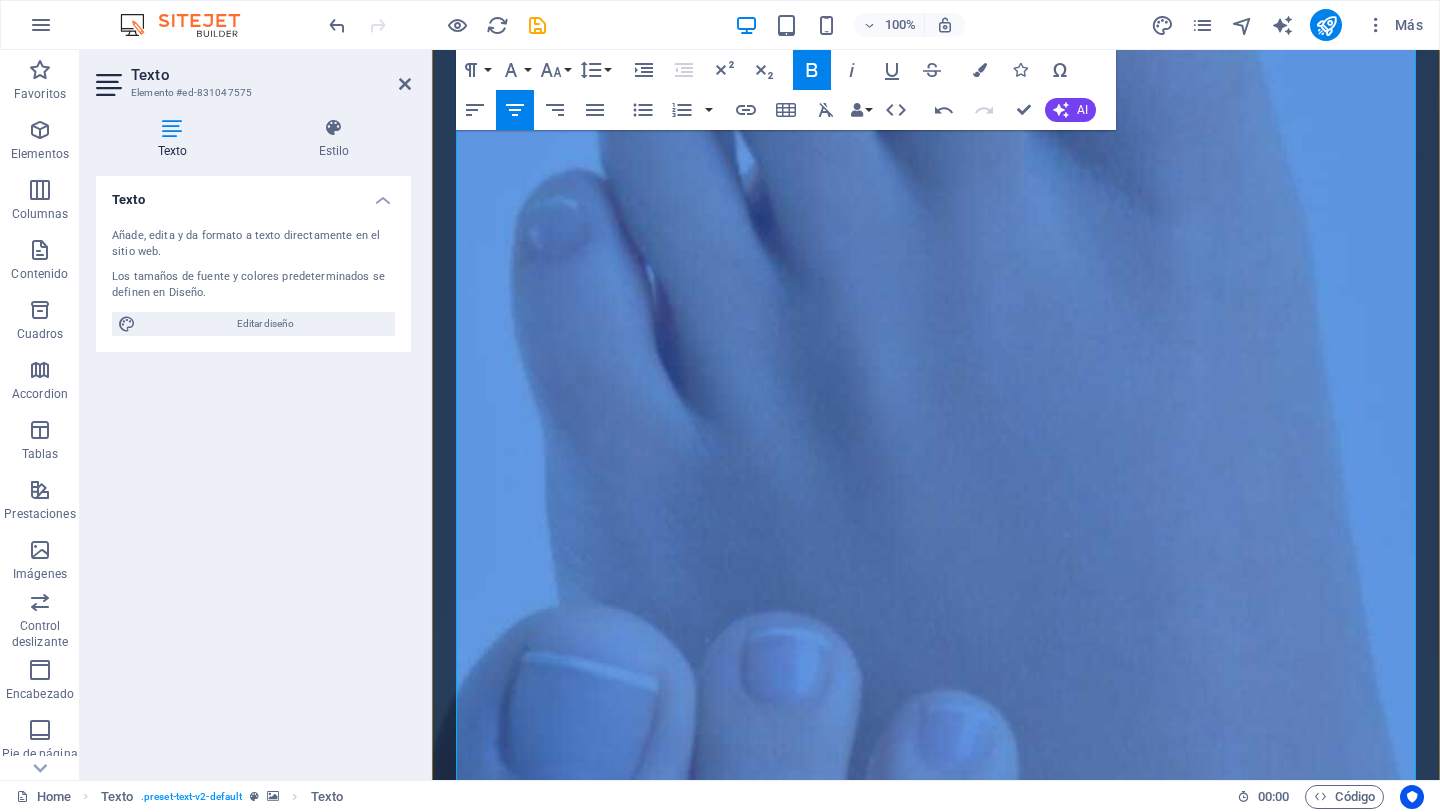 click on "Para ello contamos también con servicio a domicilio, agenda tu cita vía" at bounding box center [819, 1884] 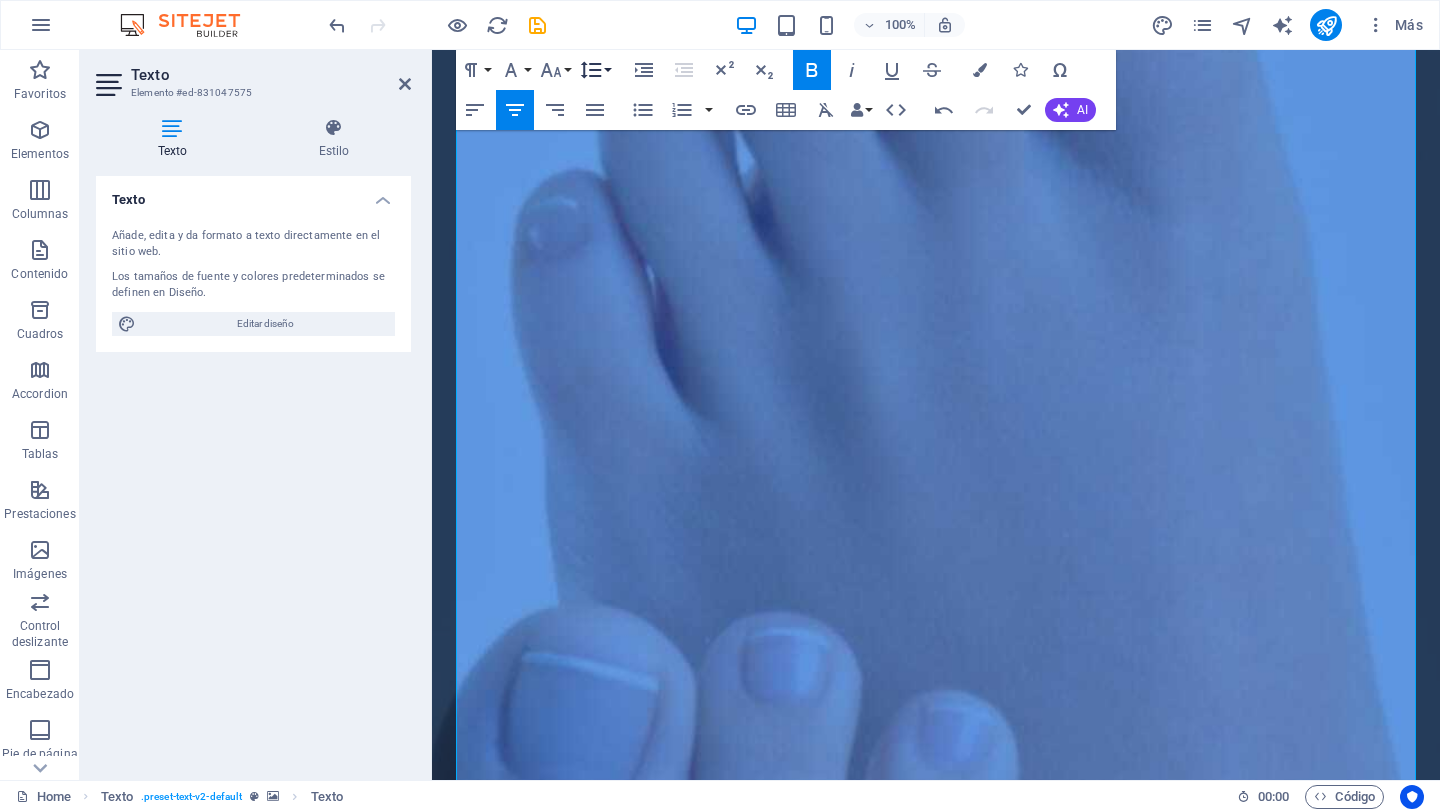 click on "Line Height" at bounding box center (595, 70) 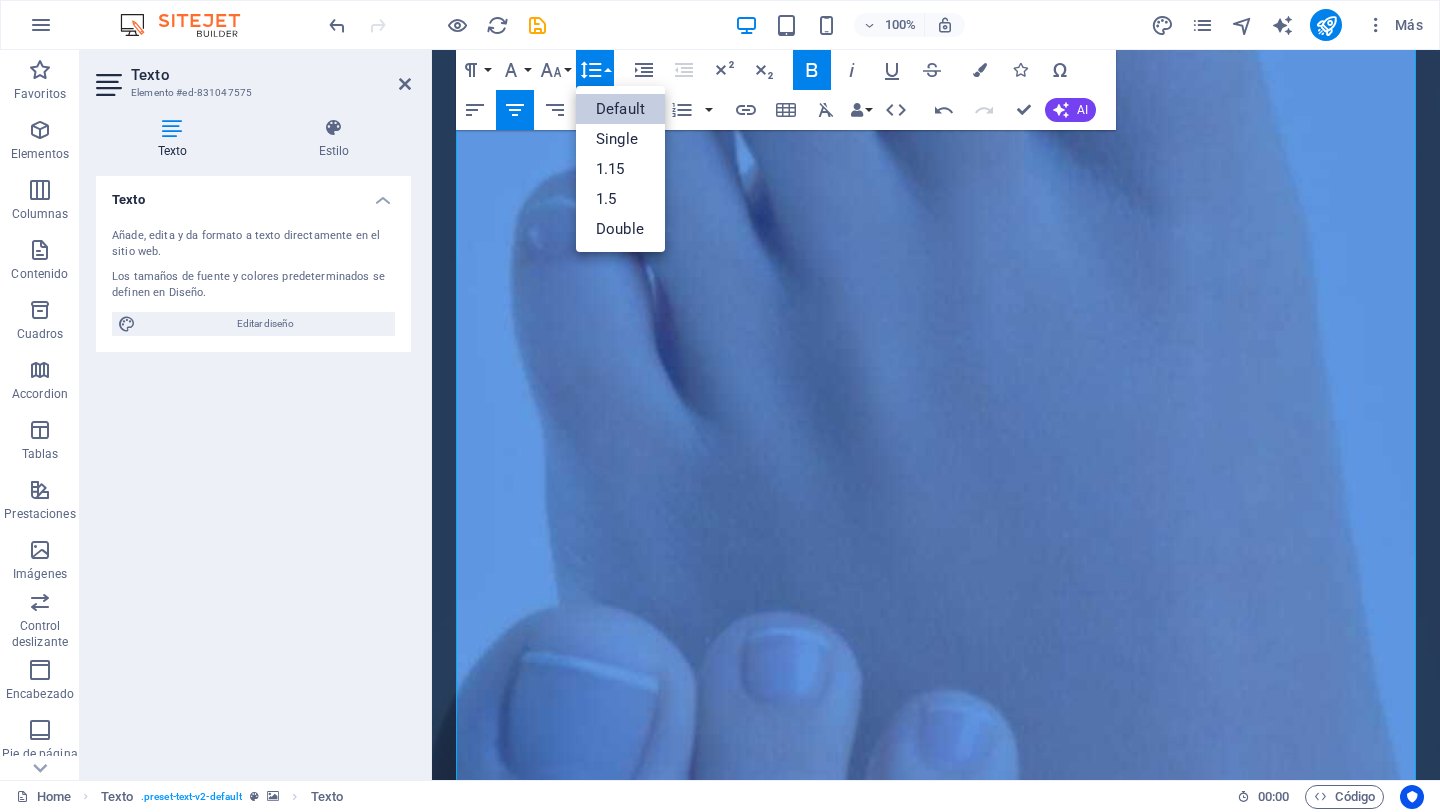 scroll, scrollTop: 0, scrollLeft: 0, axis: both 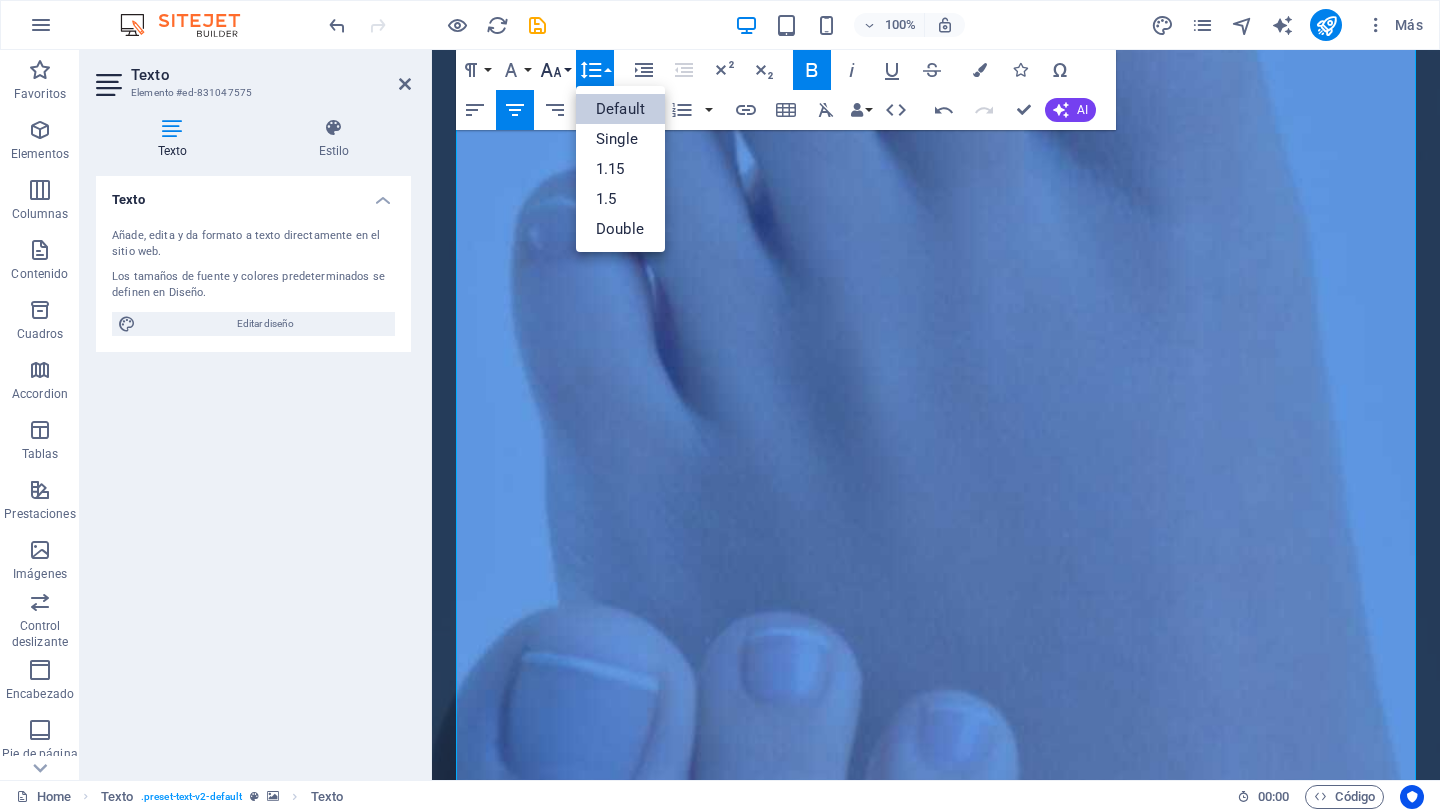 click on "Font Size" at bounding box center (555, 70) 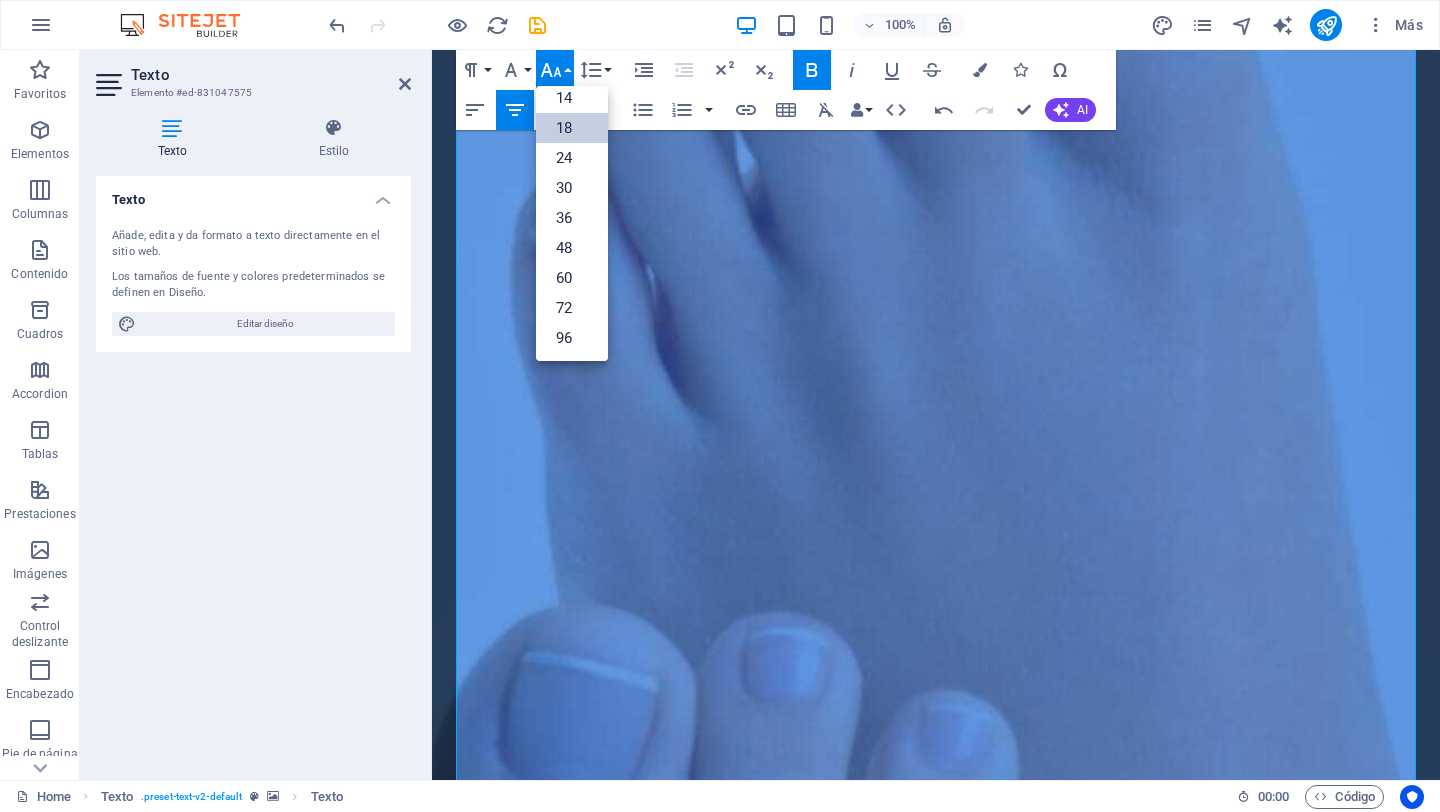 scroll, scrollTop: 161, scrollLeft: 0, axis: vertical 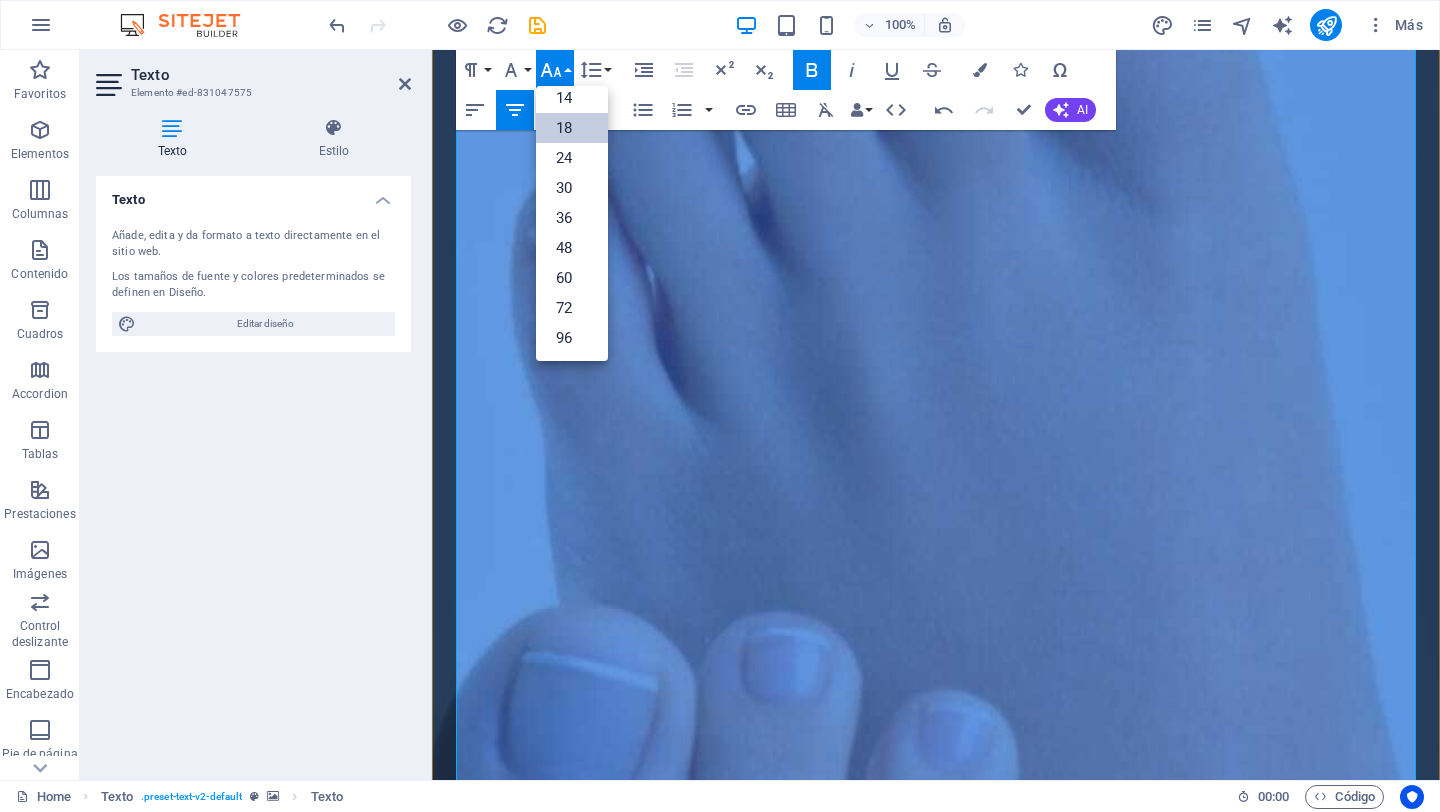 click on "WhatsApp:" at bounding box center (1214, 1881) 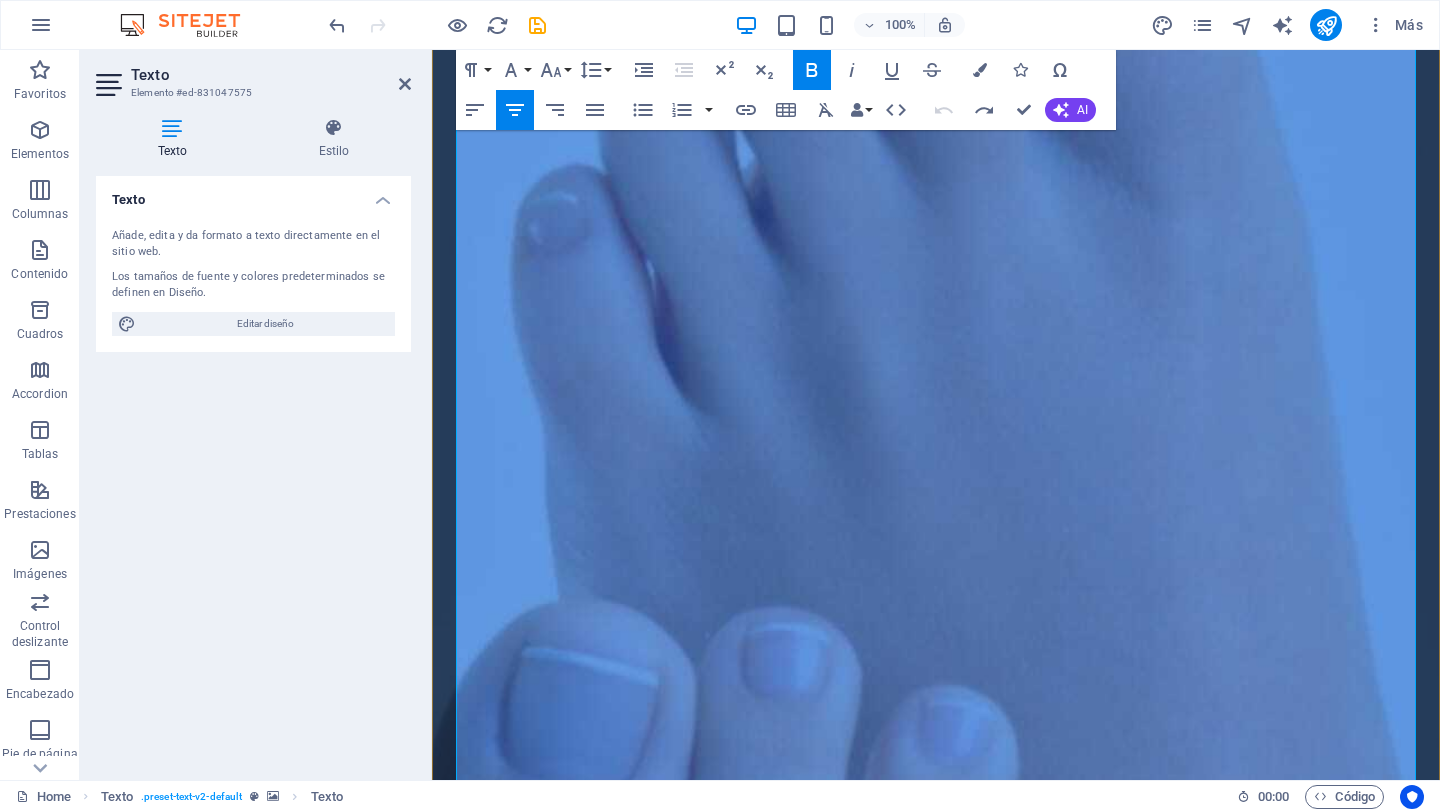 click on "whatsapp al [PHONE]" at bounding box center [1262, 1867] 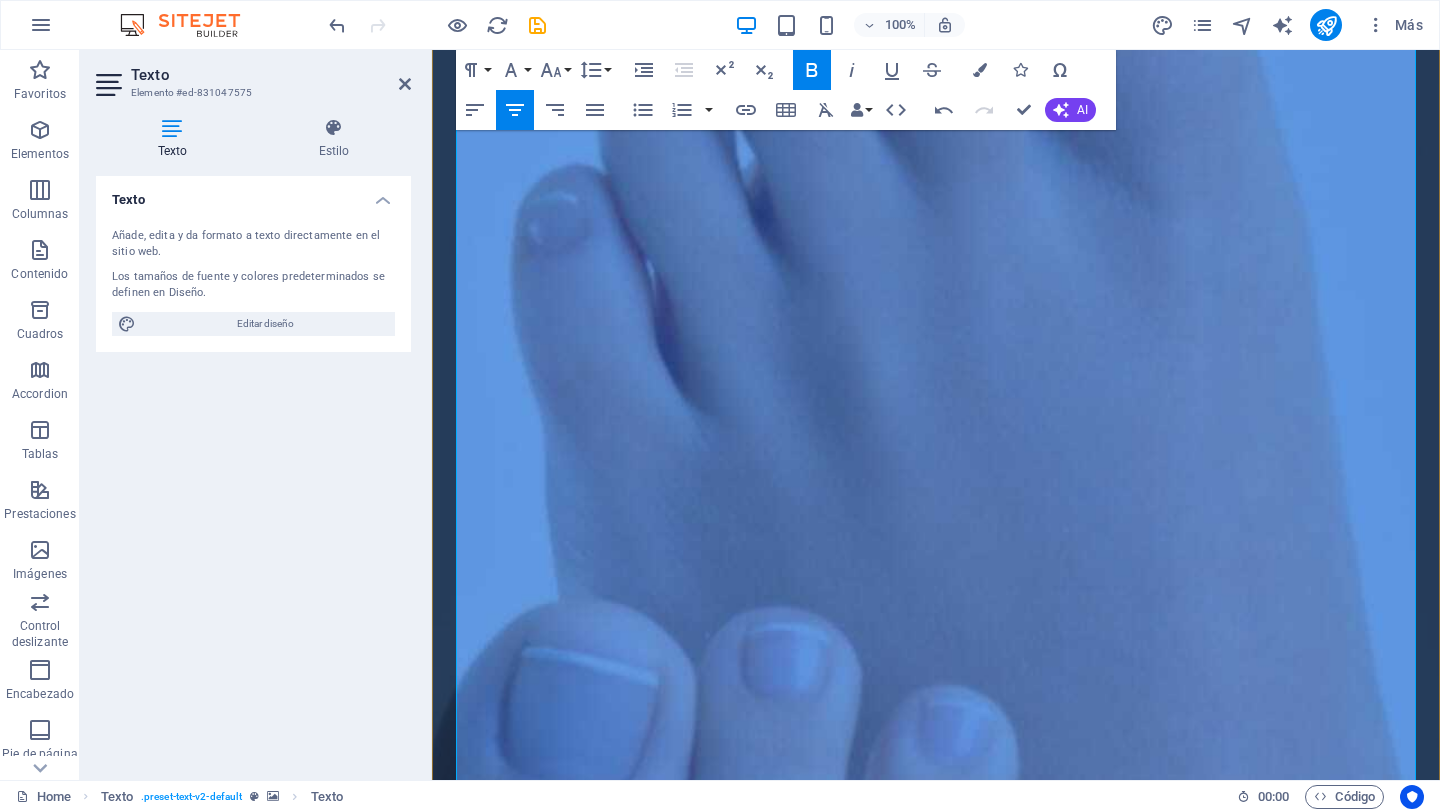 type 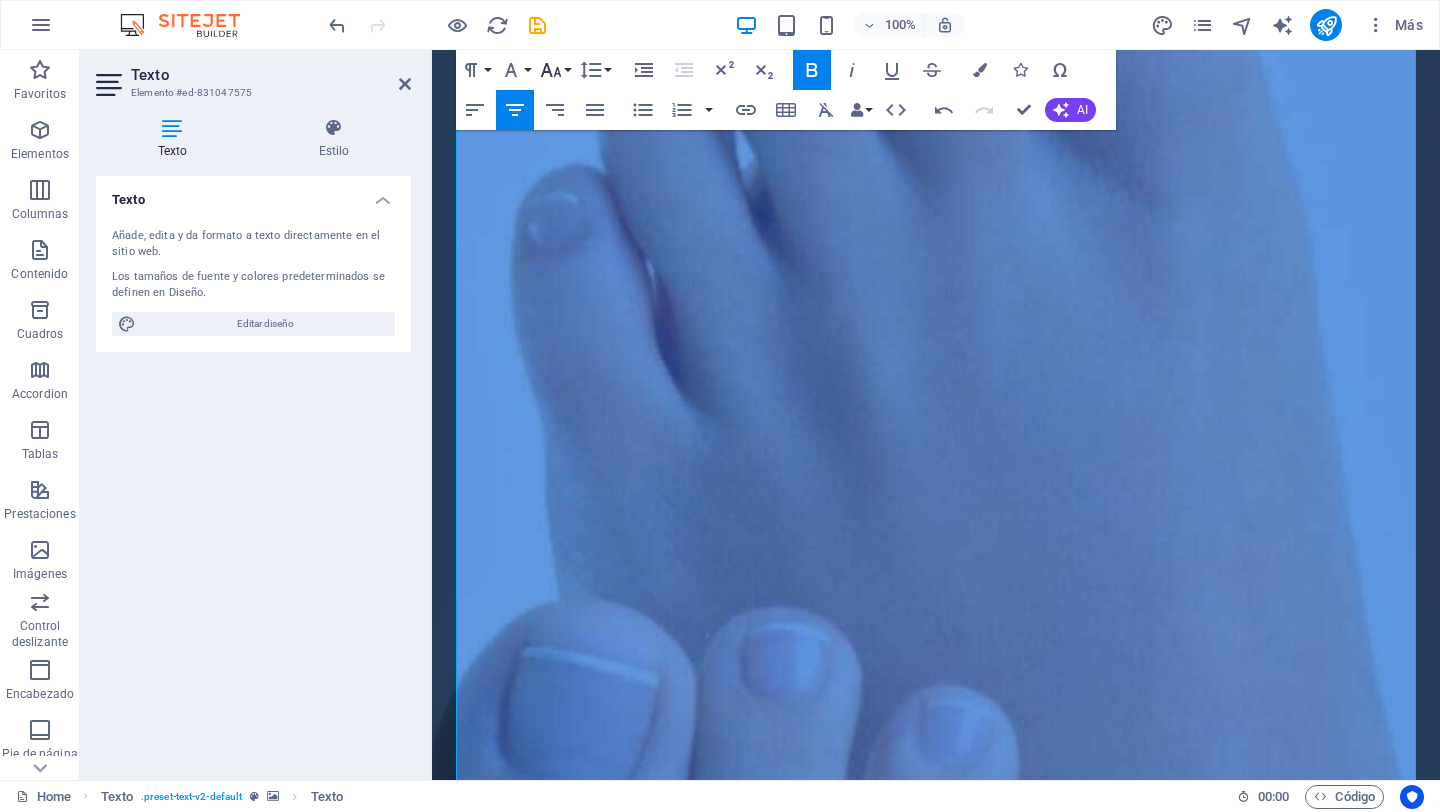 click on "Font Size" at bounding box center [555, 70] 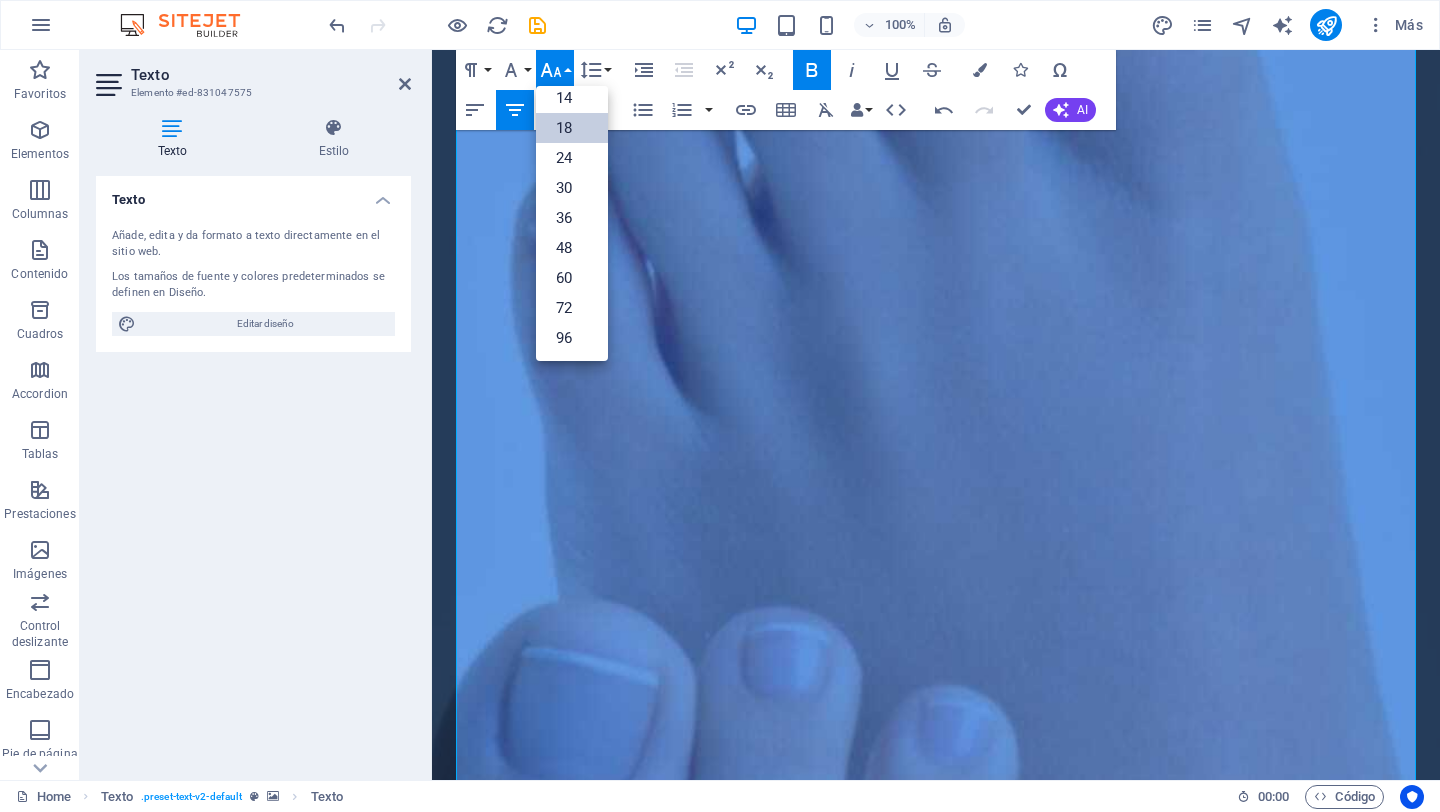 scroll, scrollTop: 161, scrollLeft: 0, axis: vertical 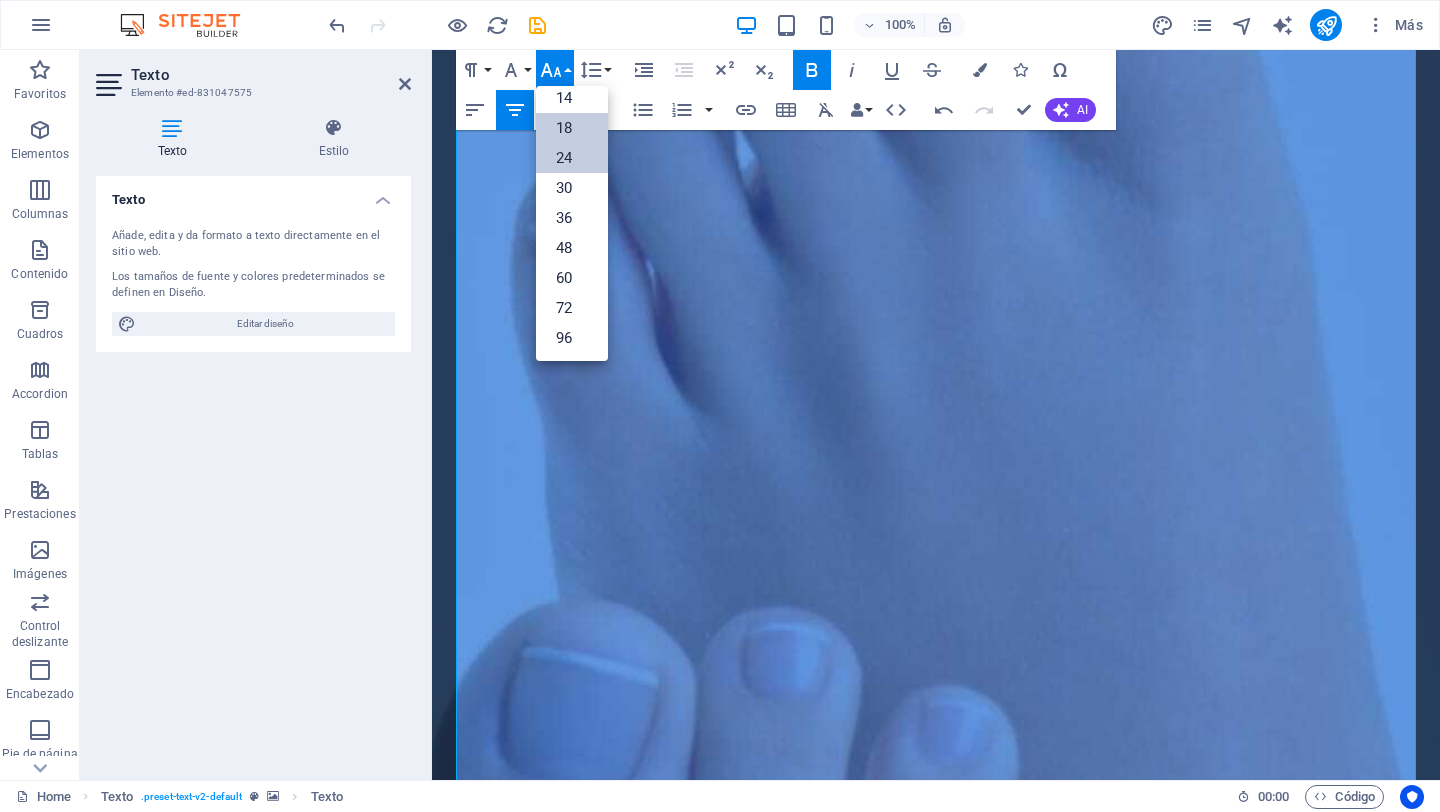 click on "24" at bounding box center [572, 158] 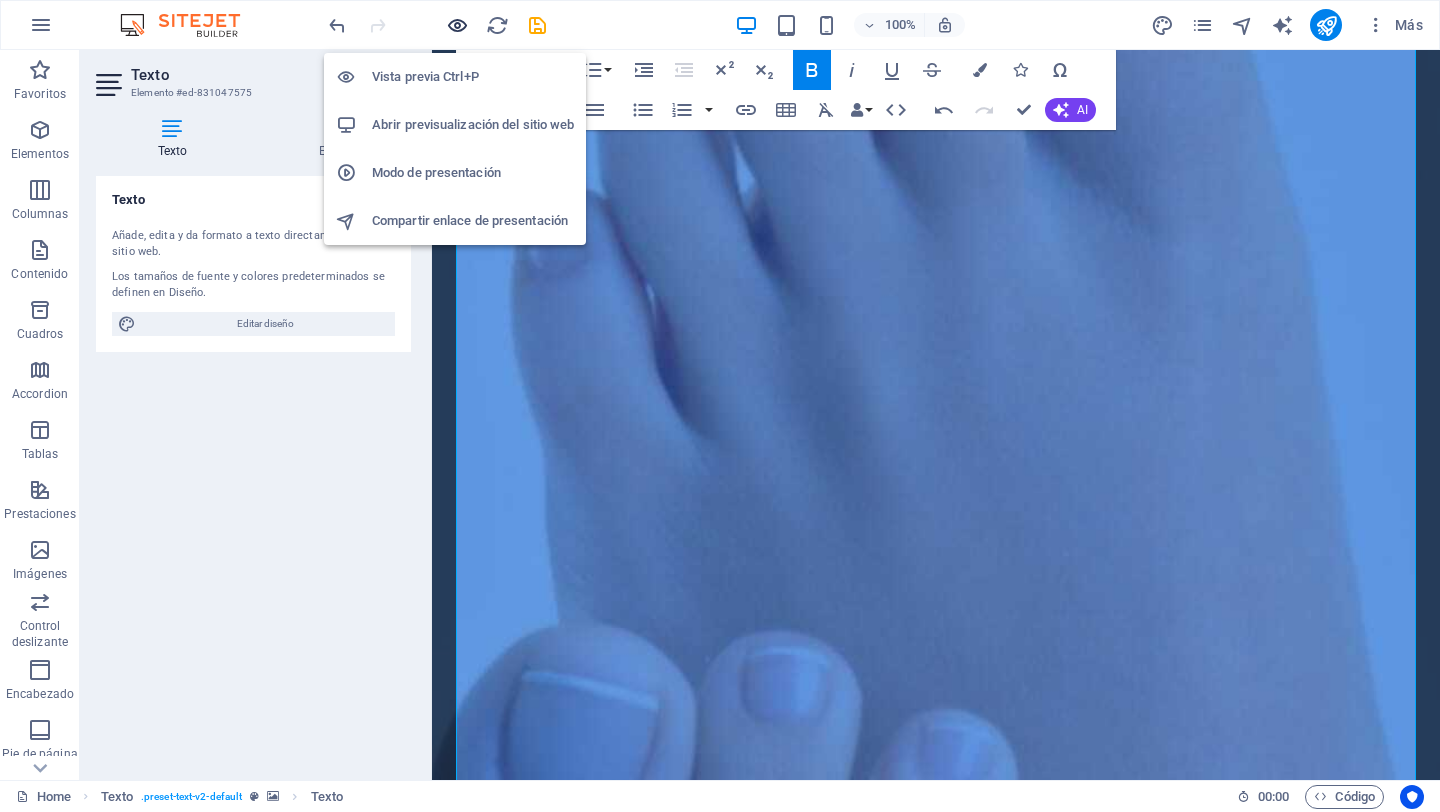 click at bounding box center (457, 25) 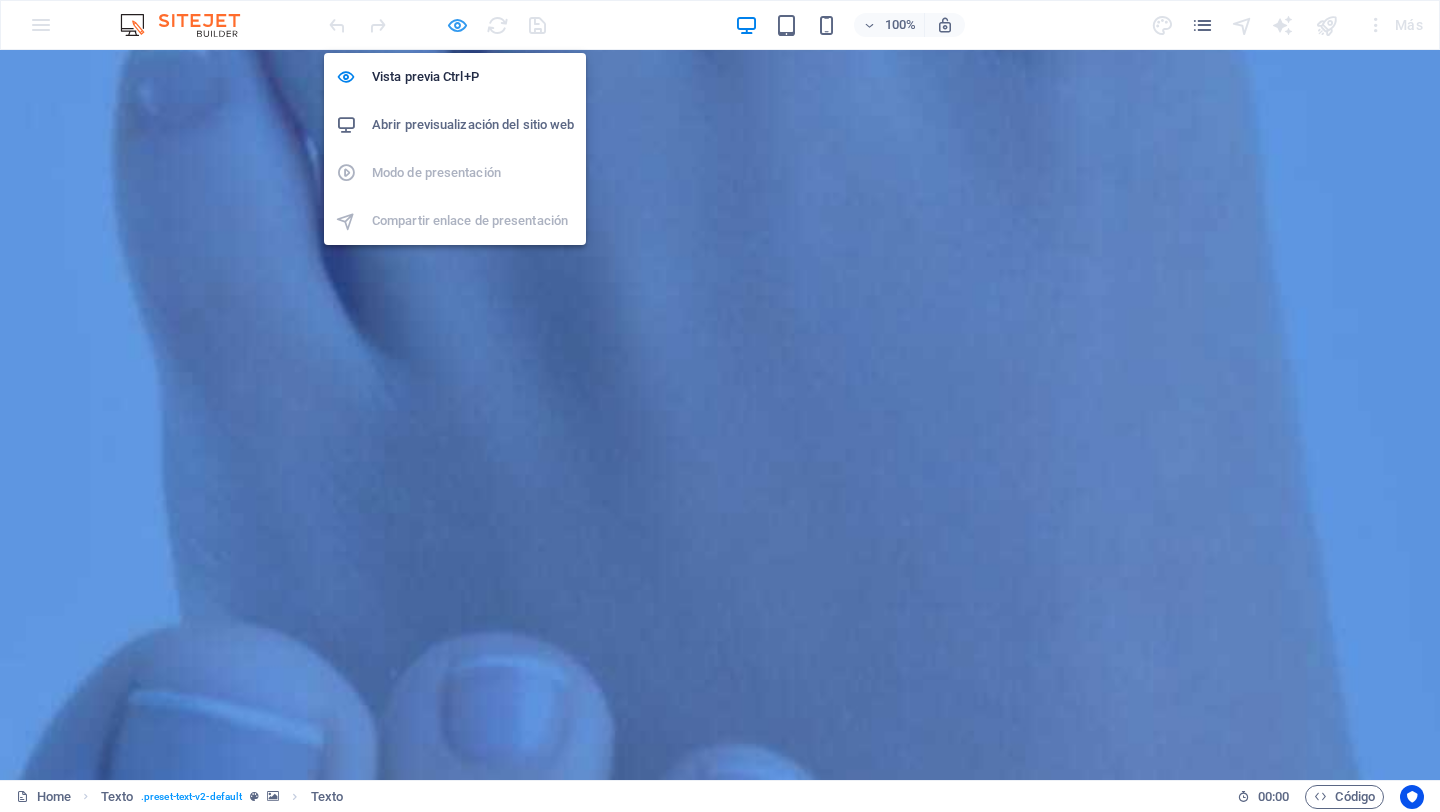 click at bounding box center [457, 25] 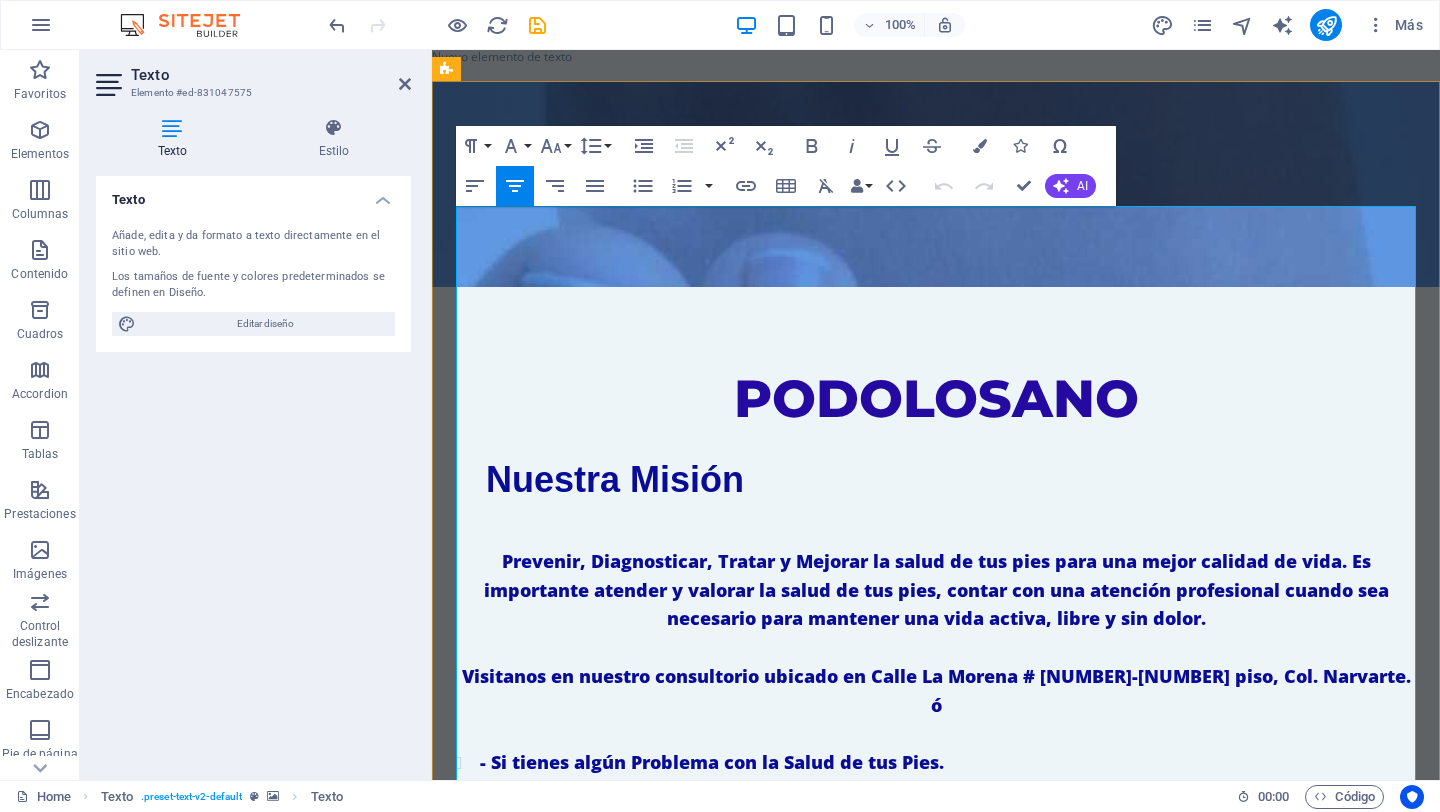 scroll, scrollTop: 4, scrollLeft: 0, axis: vertical 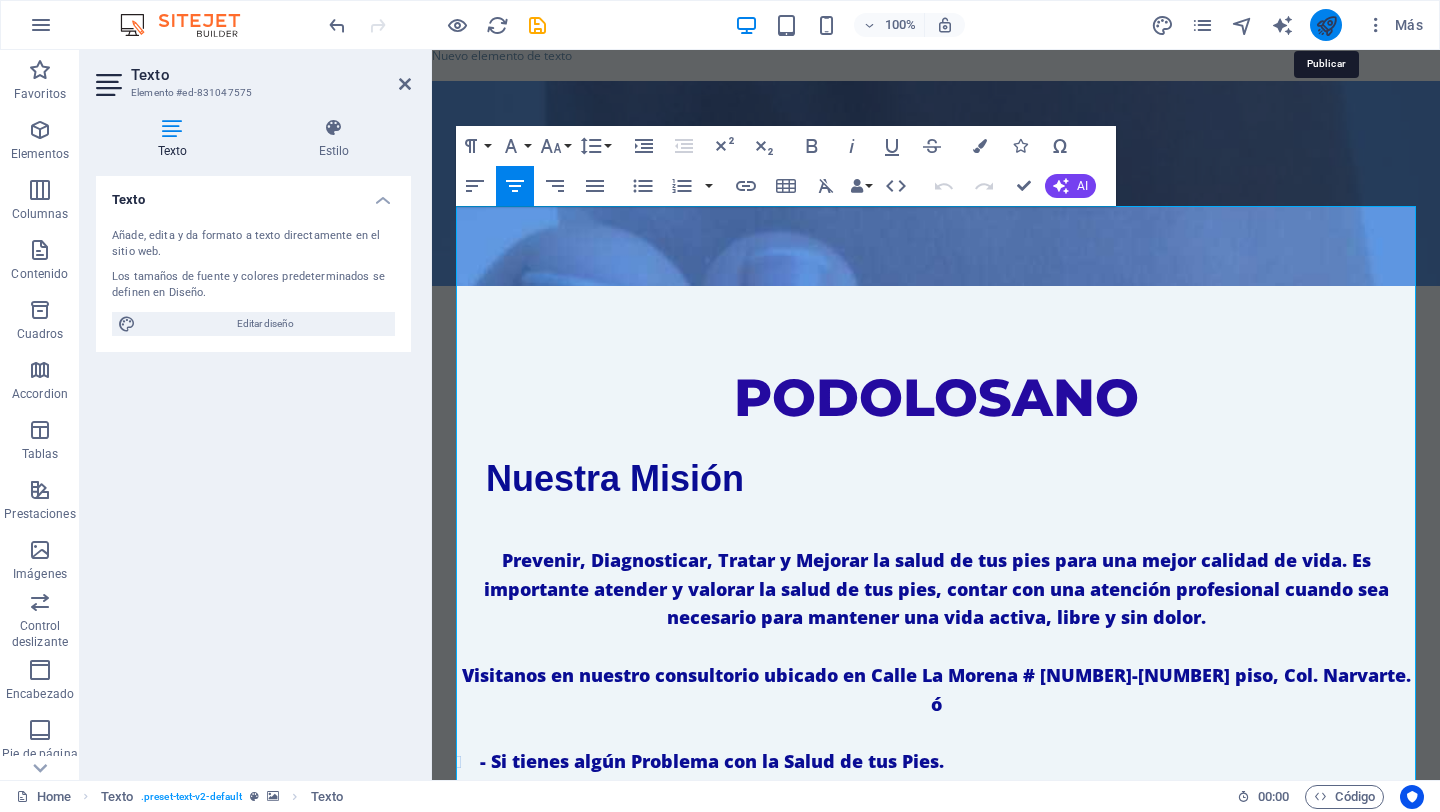 click at bounding box center [1326, 25] 